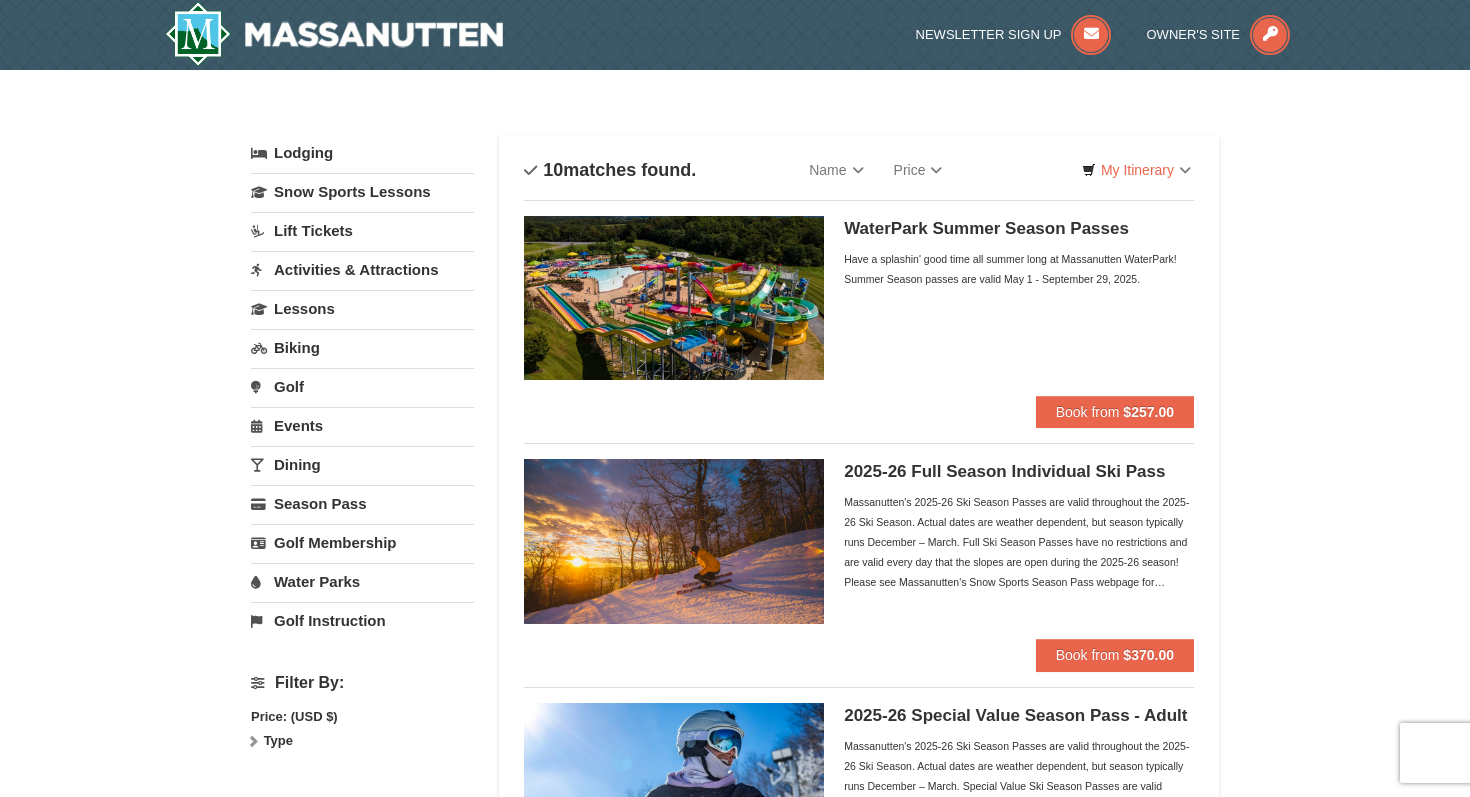 scroll, scrollTop: 0, scrollLeft: 0, axis: both 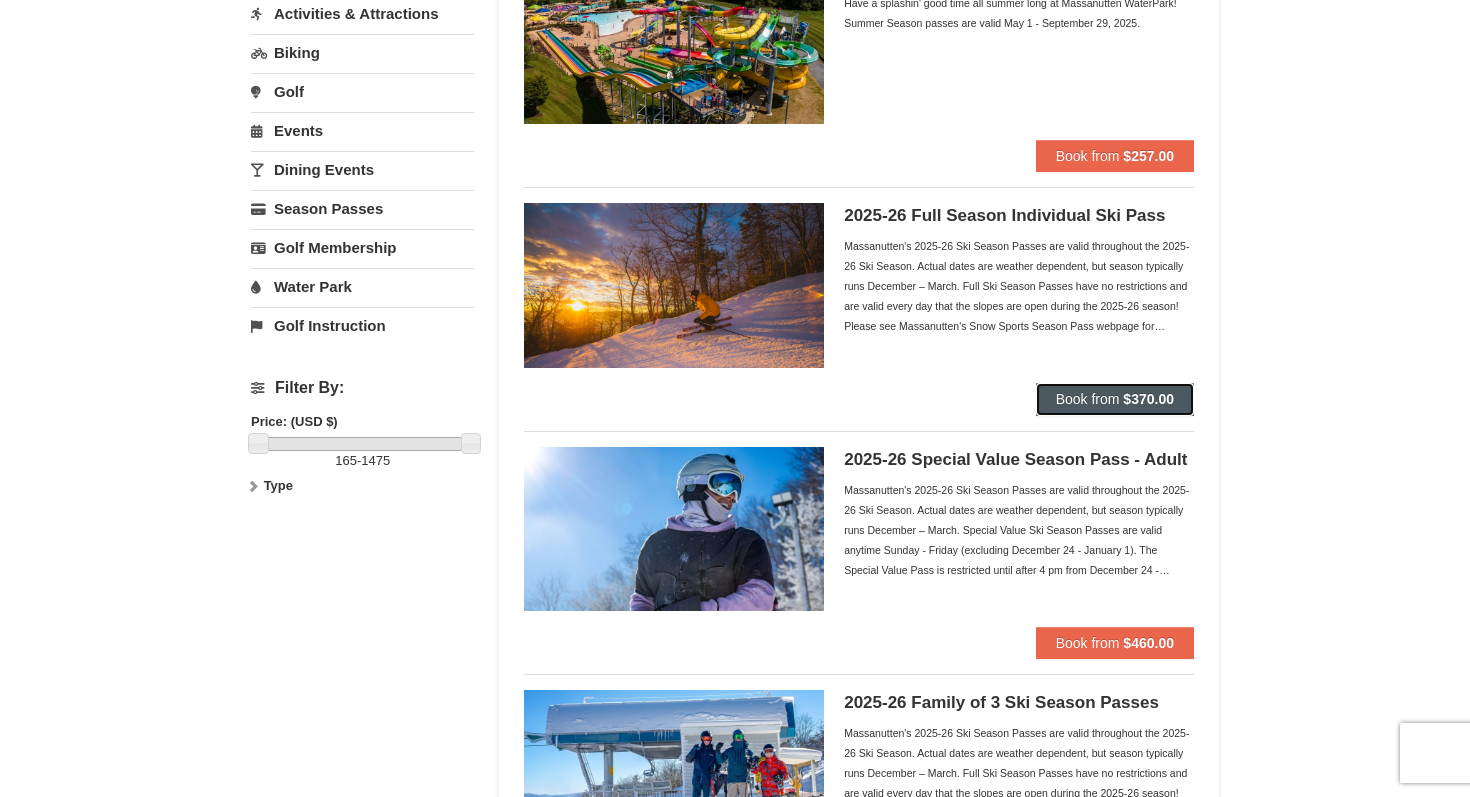 click on "Book from" at bounding box center (1088, 399) 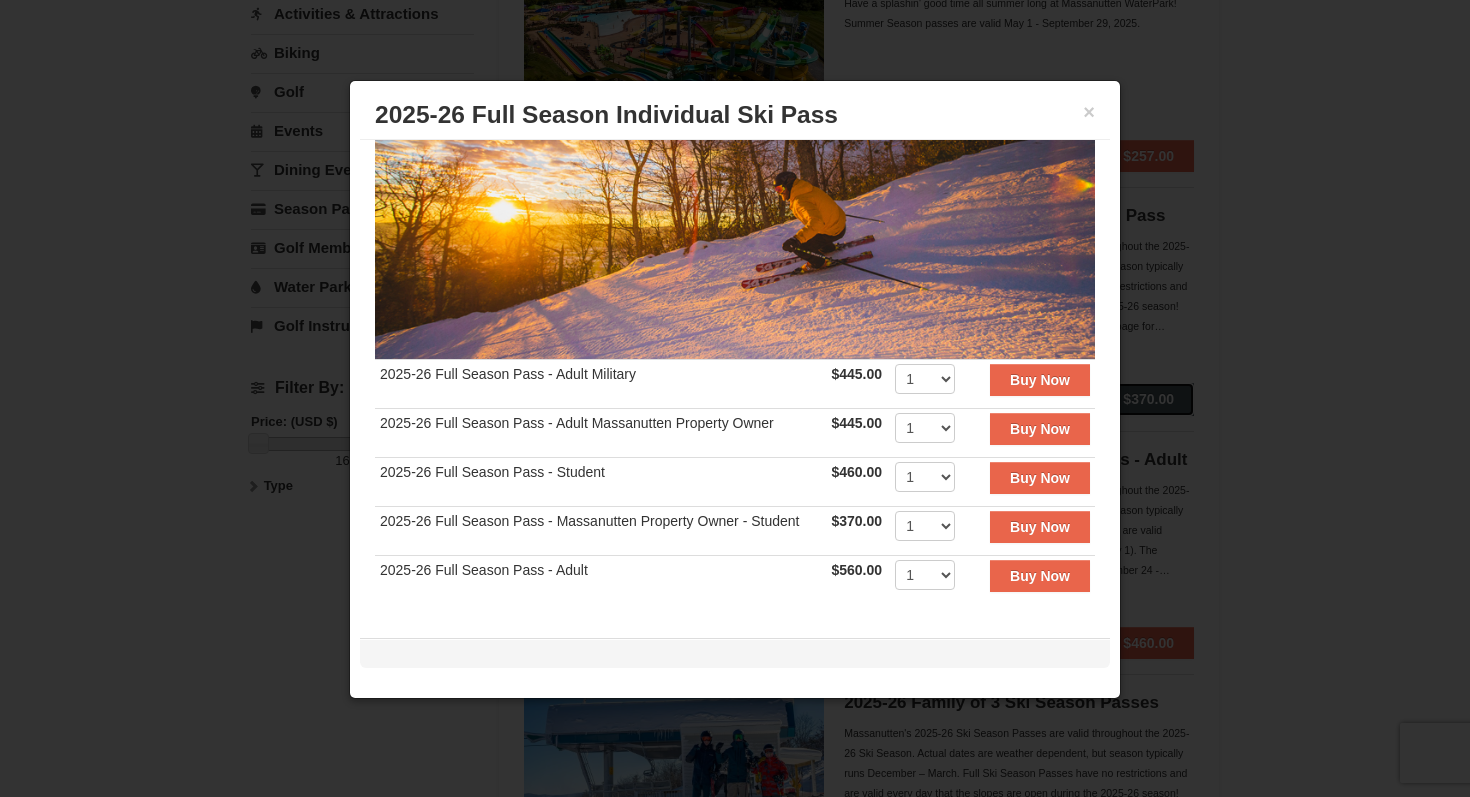 scroll, scrollTop: 197, scrollLeft: 0, axis: vertical 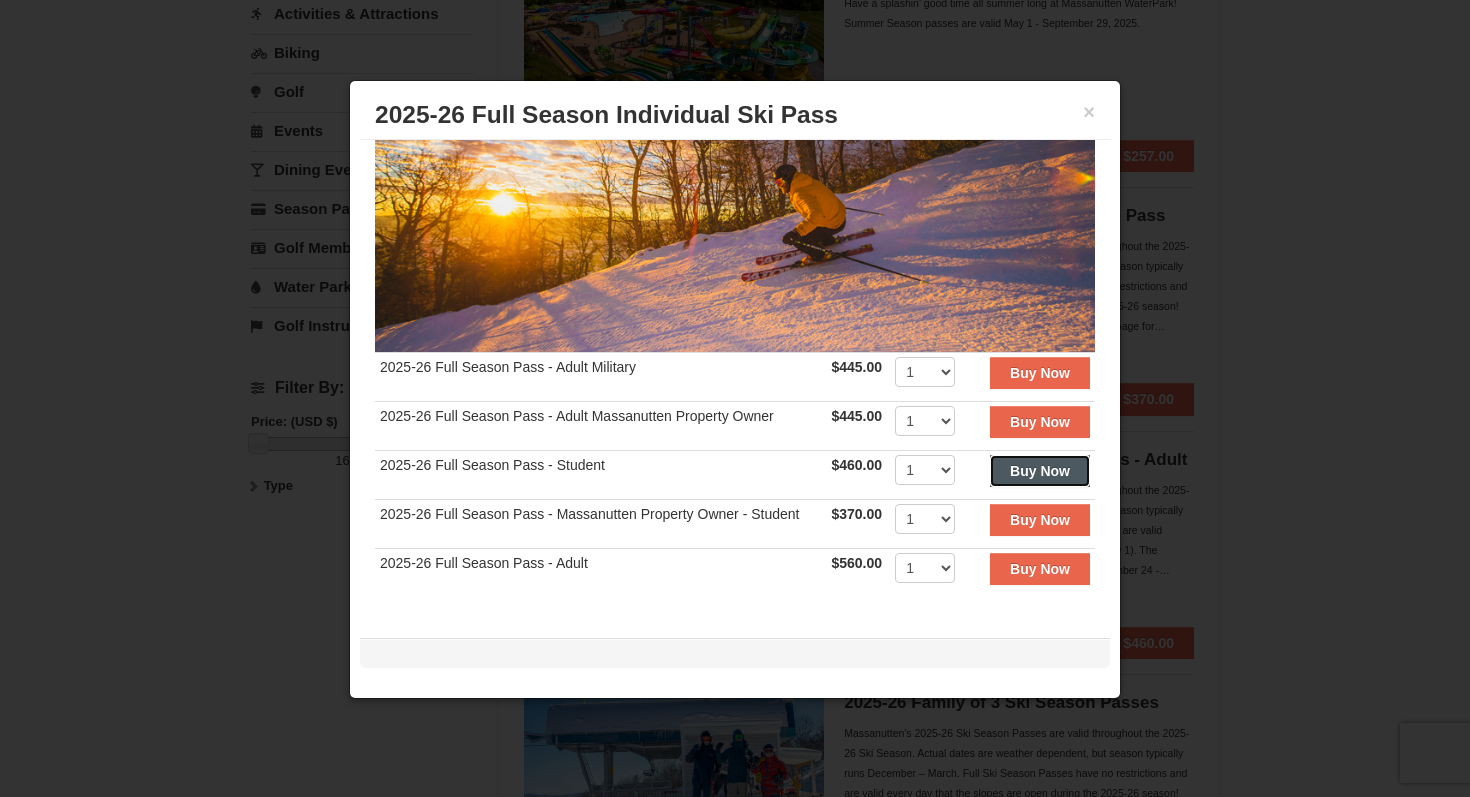 click on "Buy Now" at bounding box center [1040, 471] 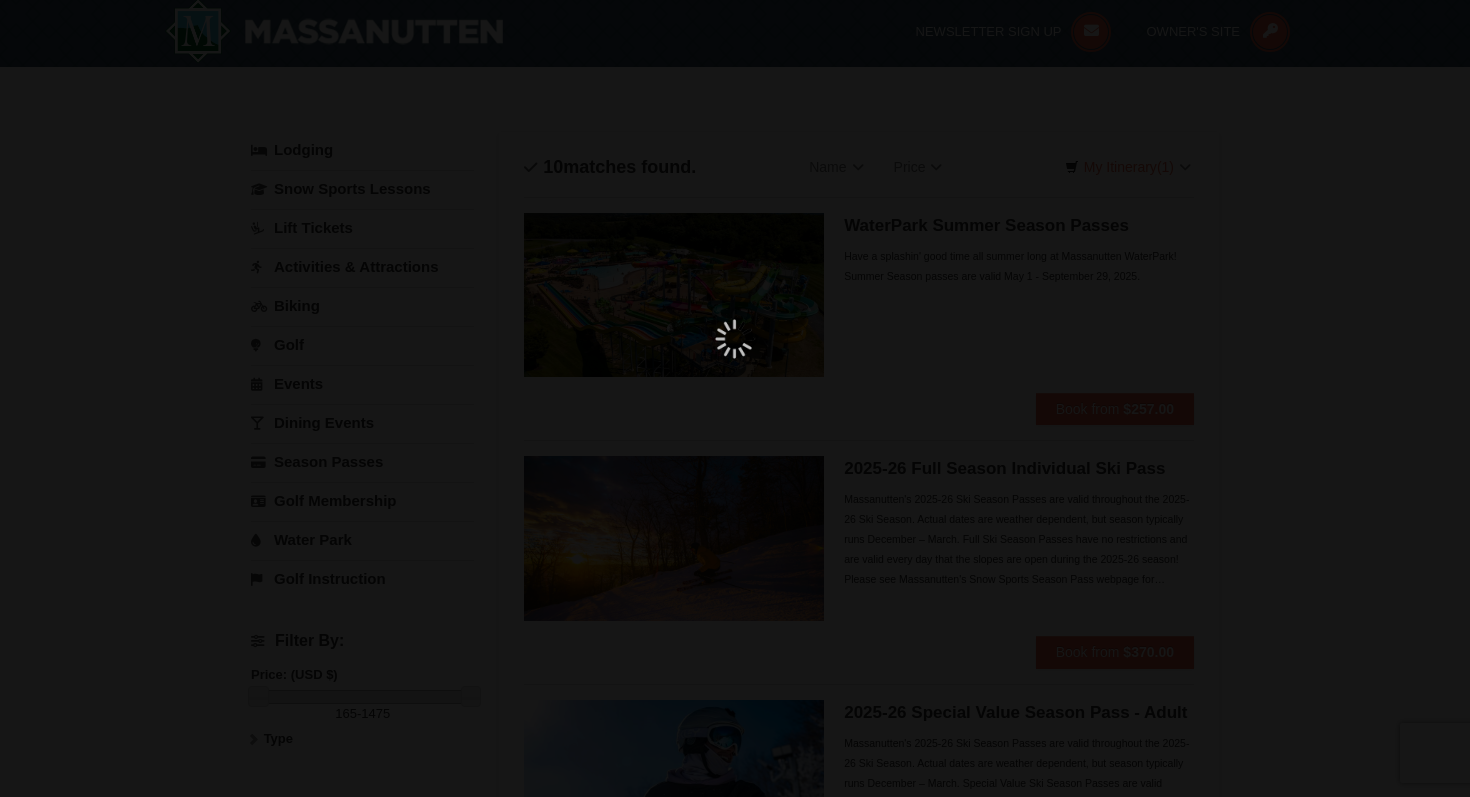 scroll, scrollTop: 6, scrollLeft: 0, axis: vertical 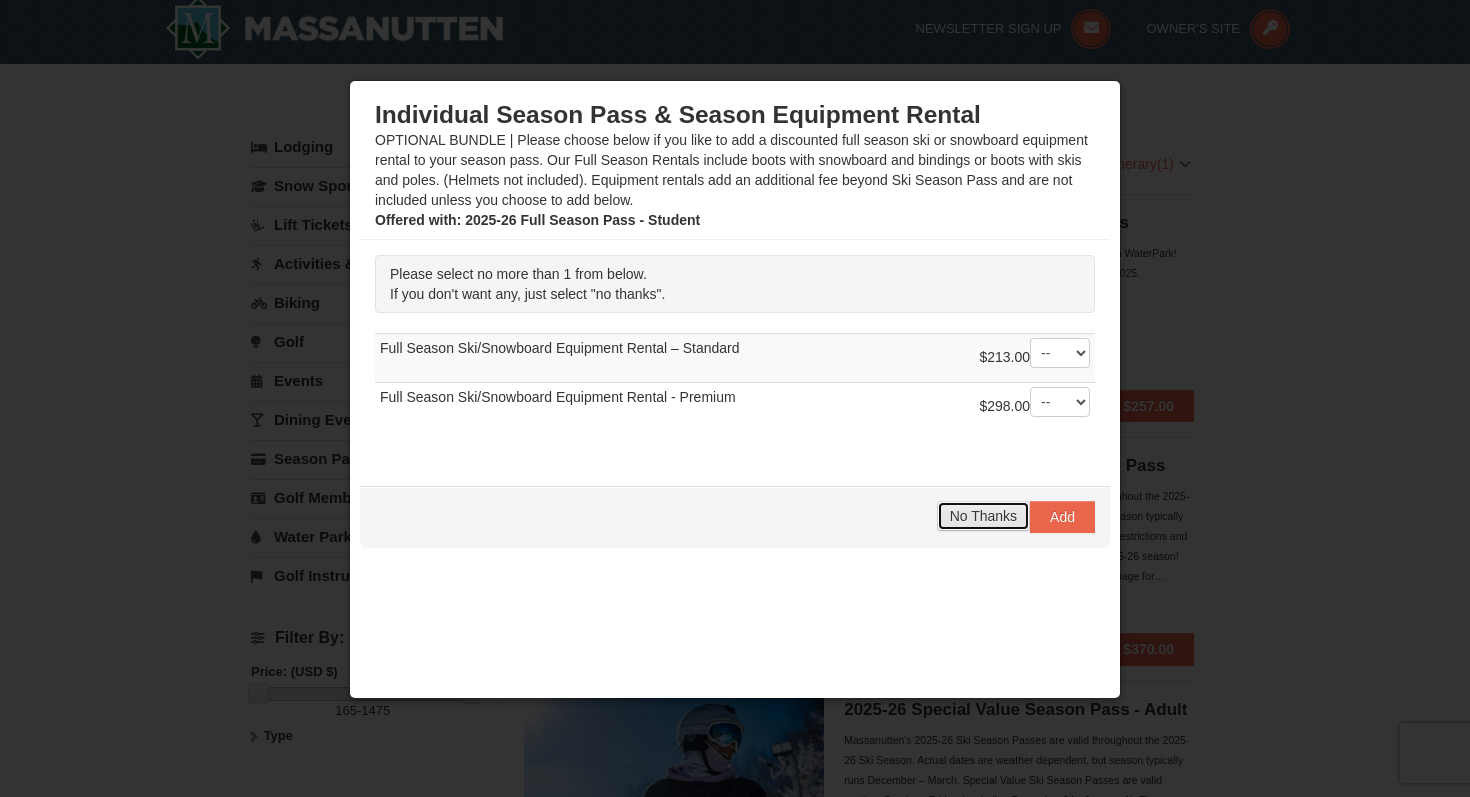 click on "No Thanks" at bounding box center (983, 516) 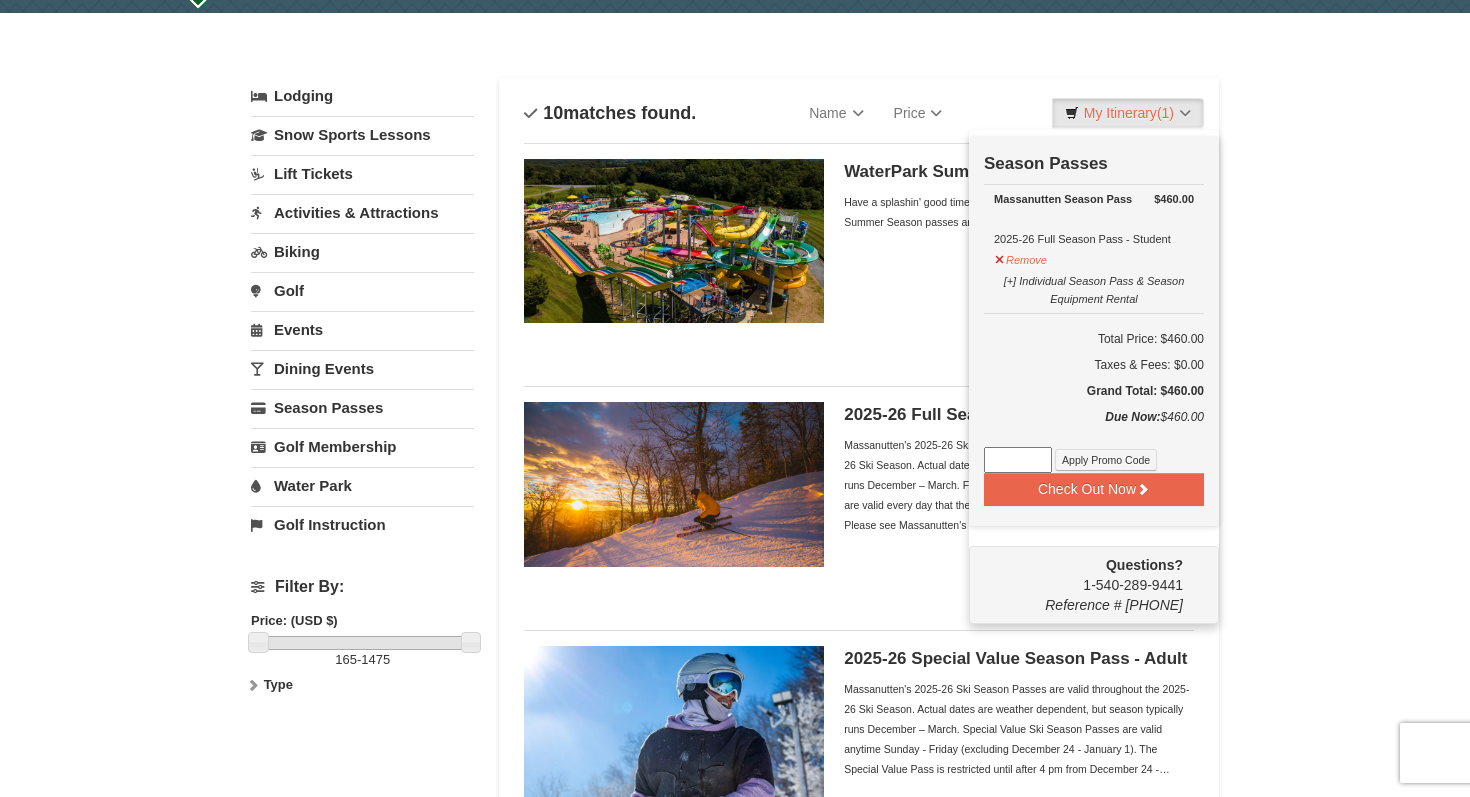 scroll, scrollTop: 61, scrollLeft: 0, axis: vertical 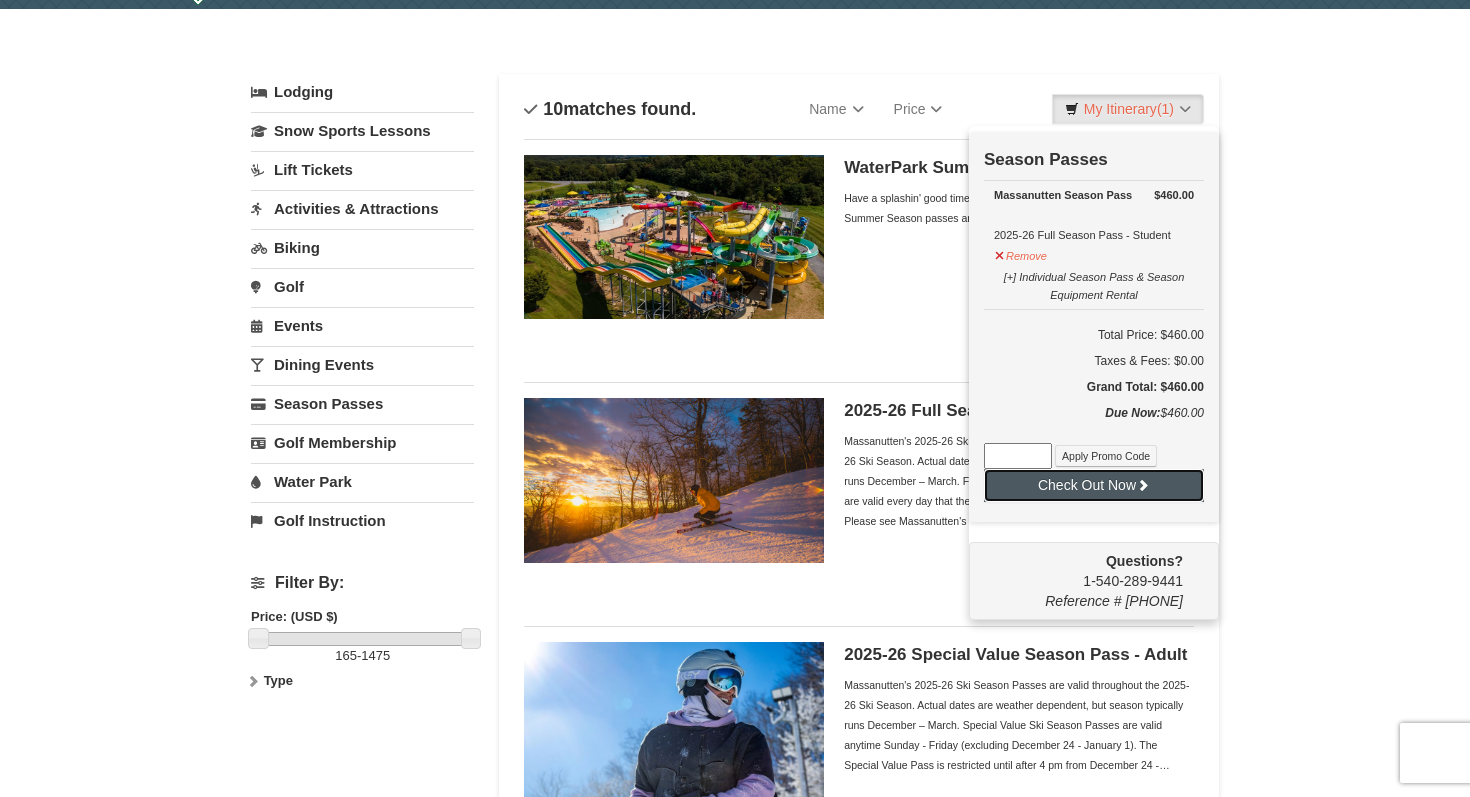 click on "Check Out Now" at bounding box center [1094, 485] 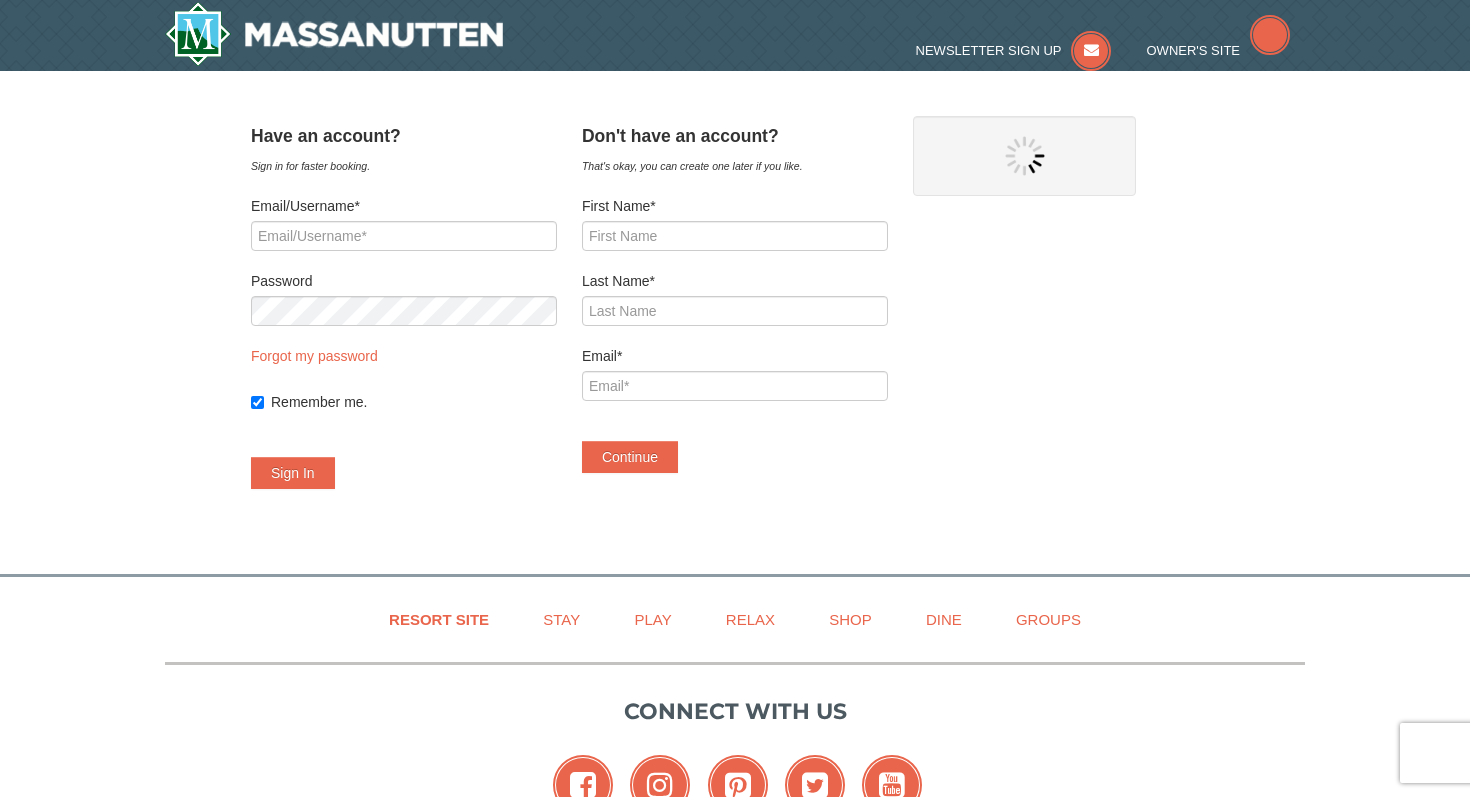 scroll, scrollTop: 0, scrollLeft: 0, axis: both 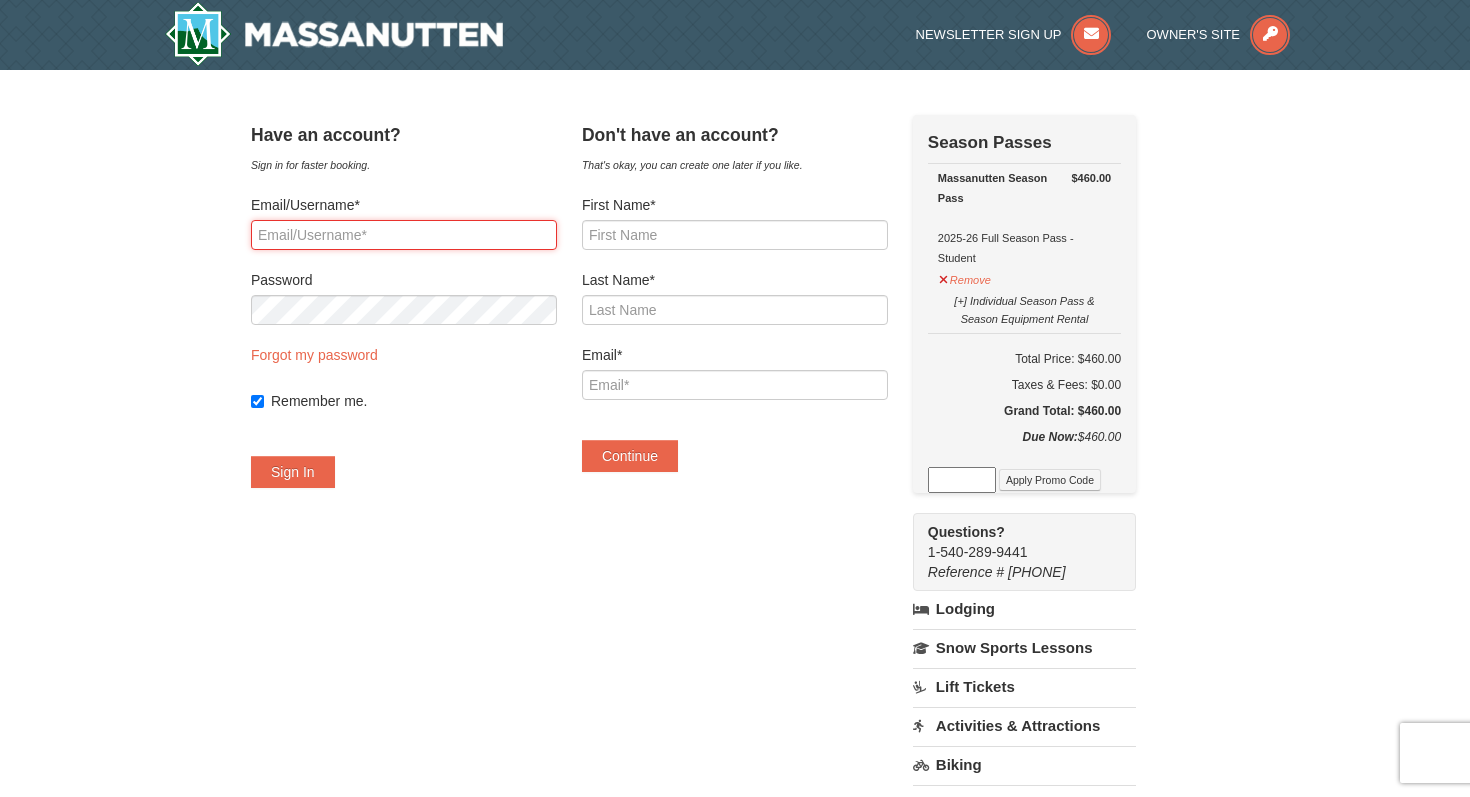 click on "Email/Username*" at bounding box center [404, 235] 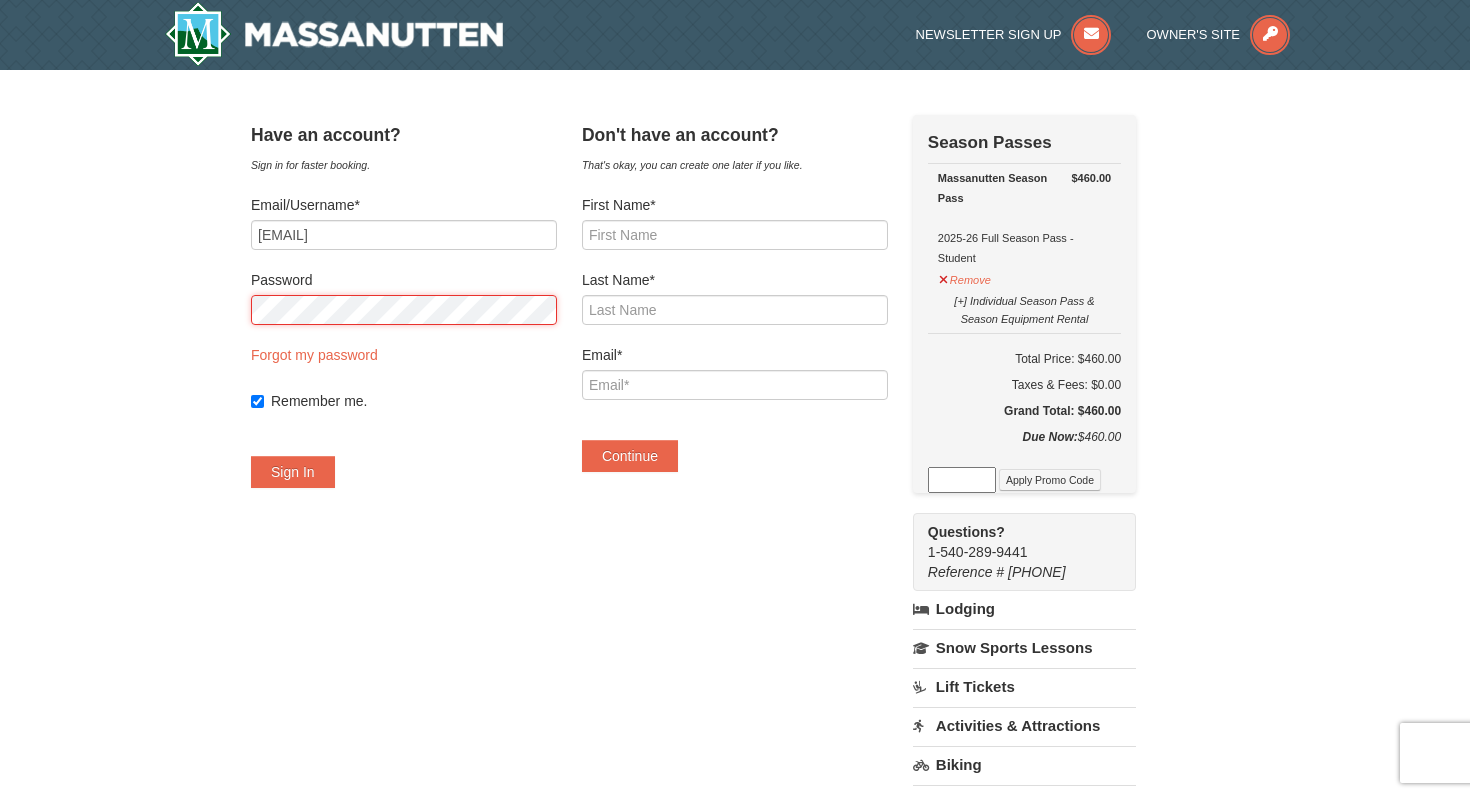 click on "Sign In" at bounding box center (293, 472) 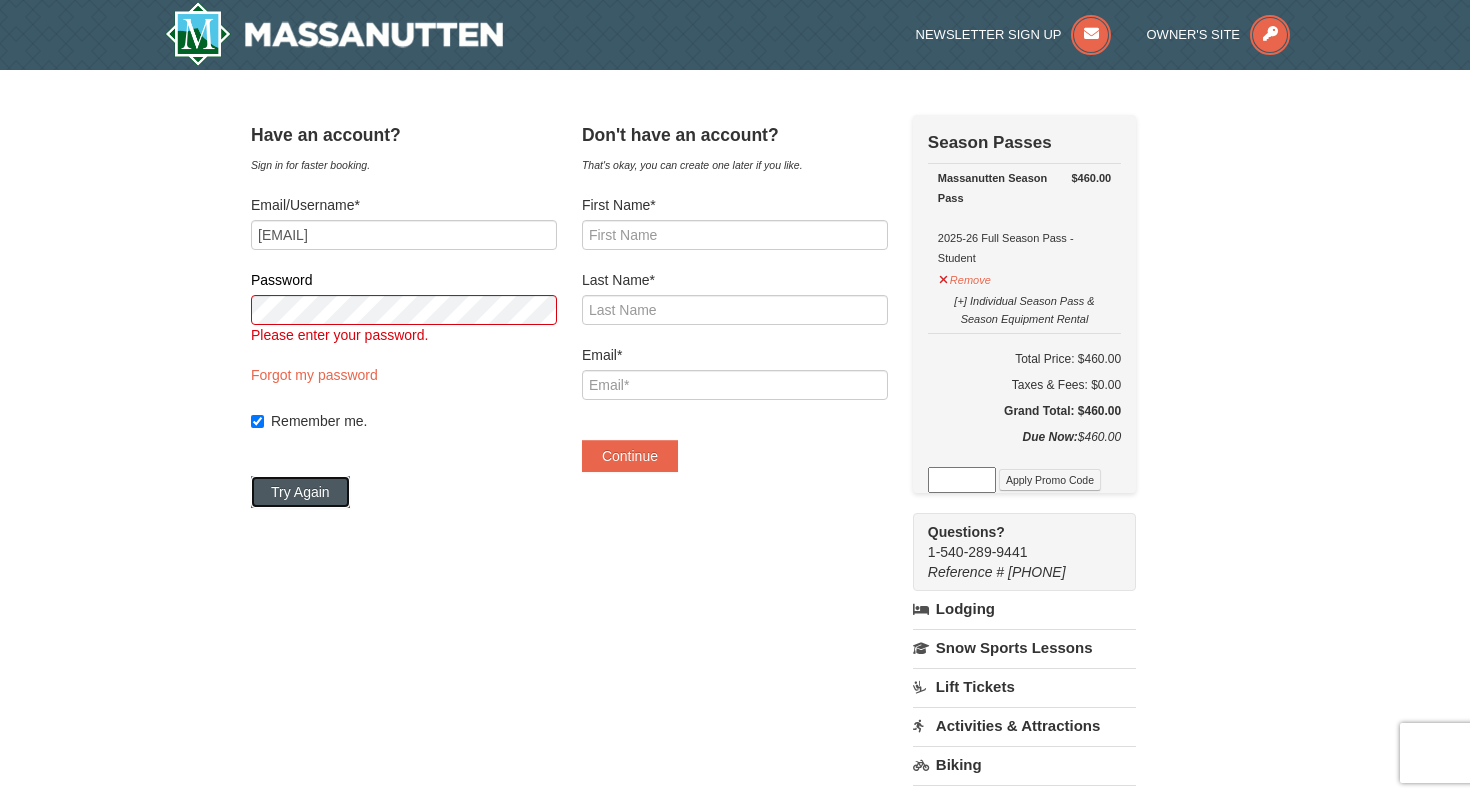 click on "Try Again" at bounding box center (300, 492) 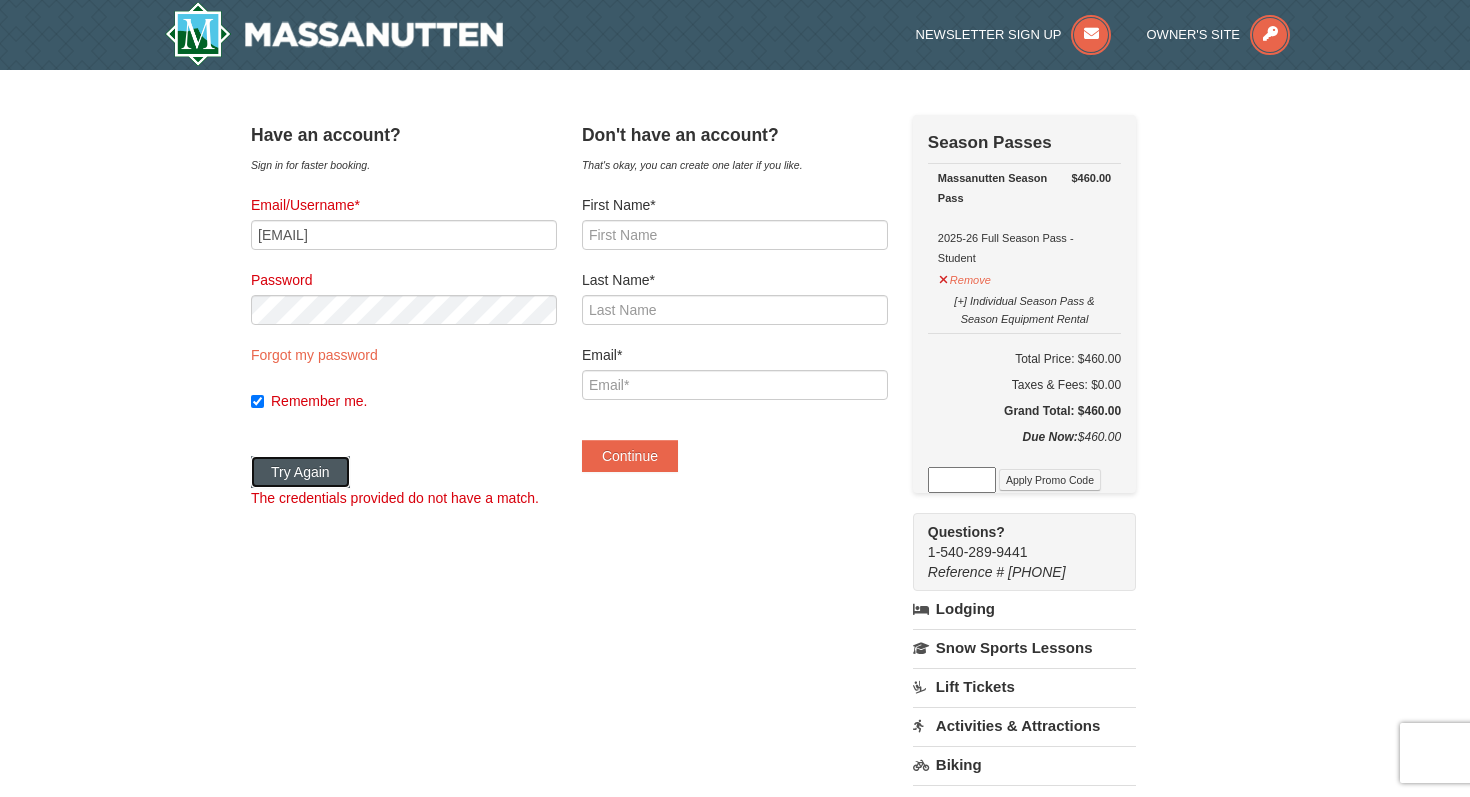 click on "Try Again" at bounding box center [300, 472] 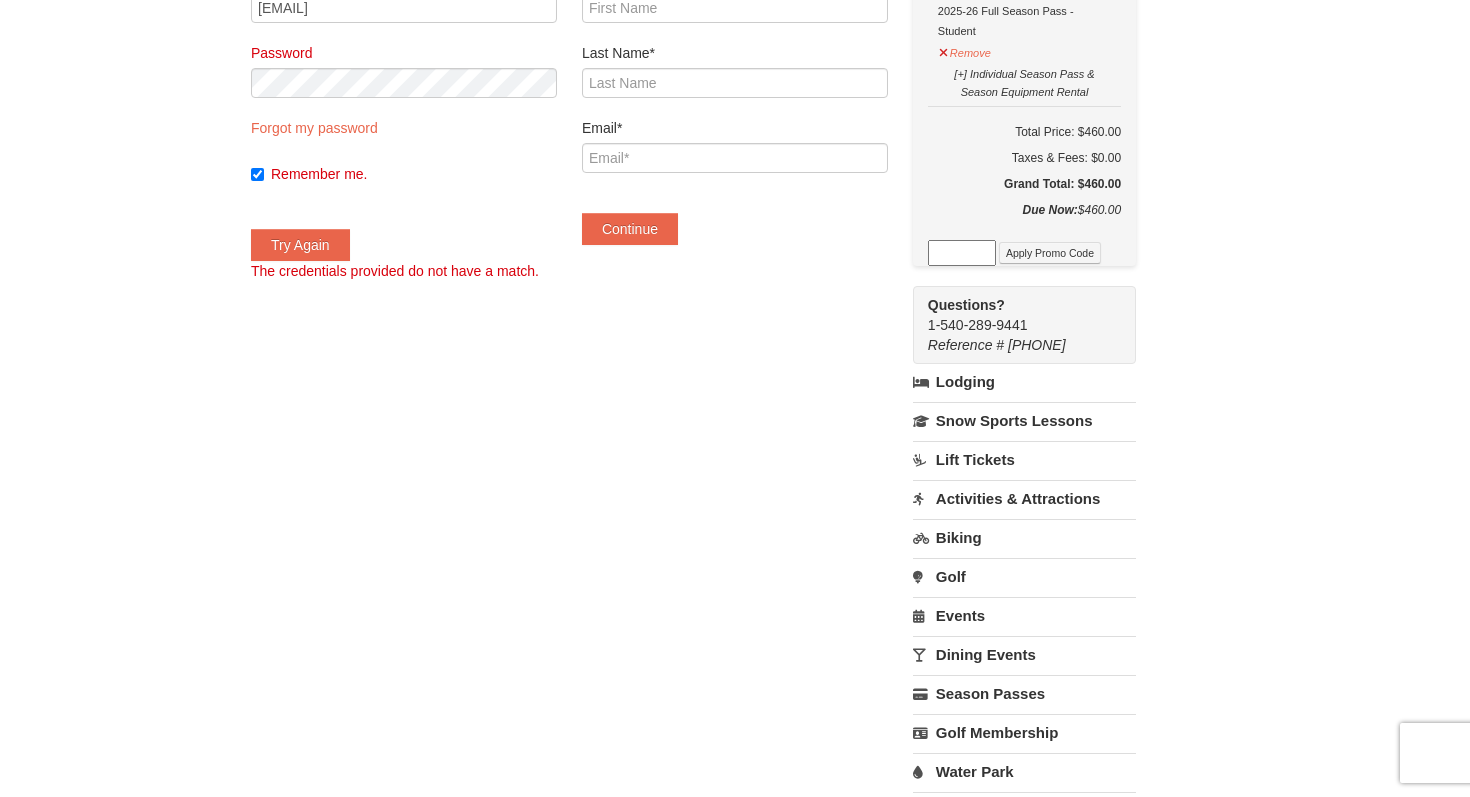 scroll, scrollTop: 0, scrollLeft: 0, axis: both 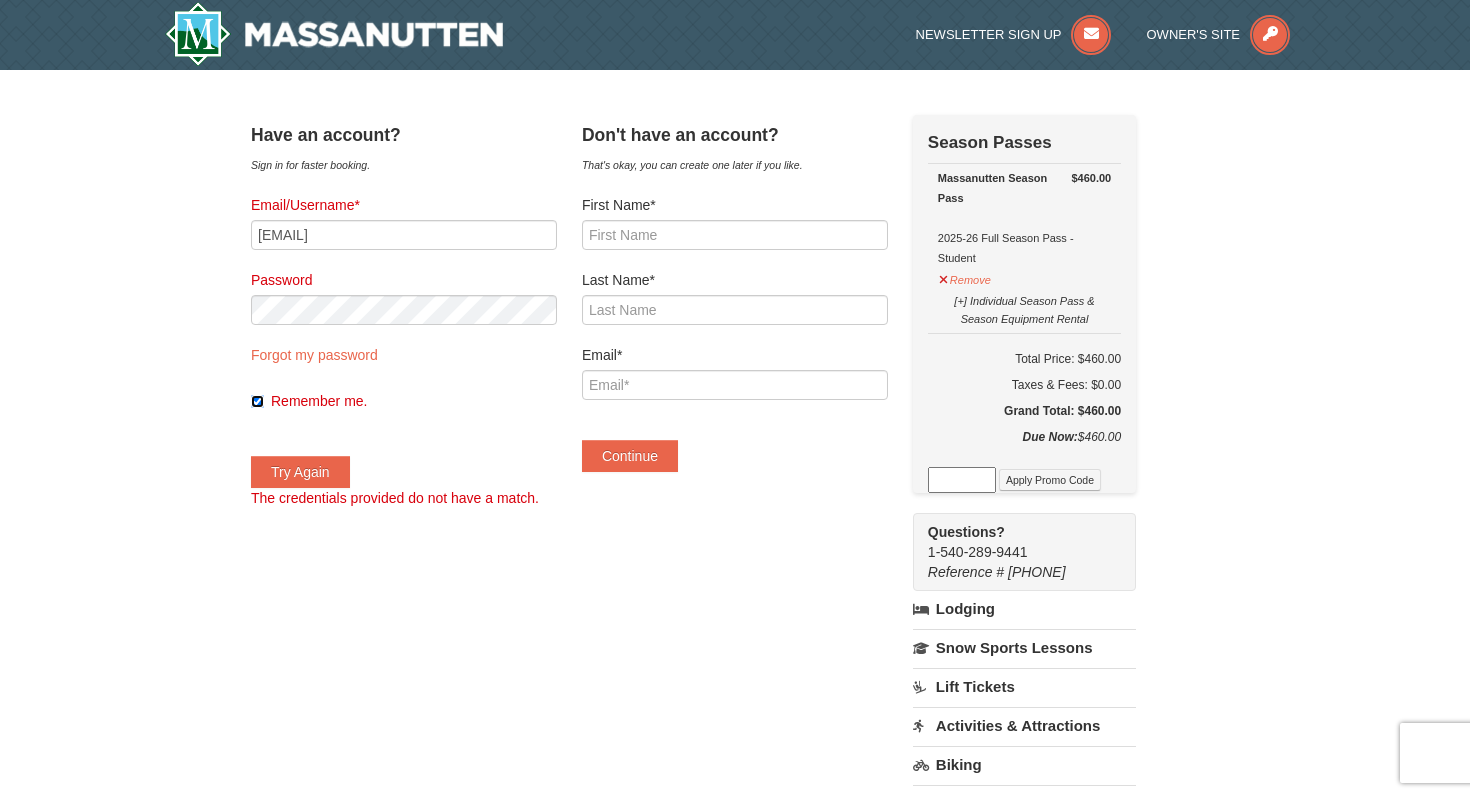 click on "Remember me." at bounding box center [257, 401] 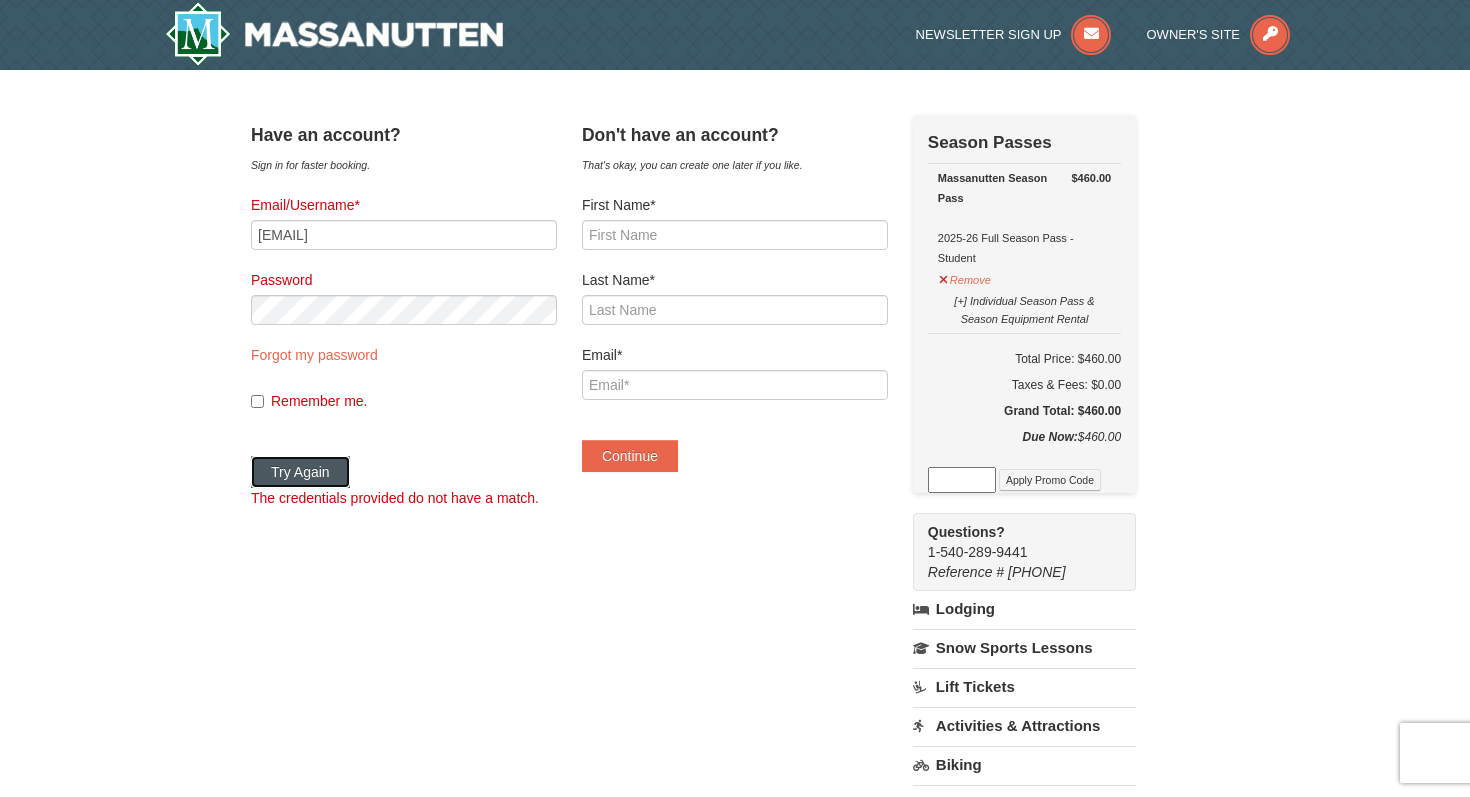 click on "Try Again" at bounding box center [300, 472] 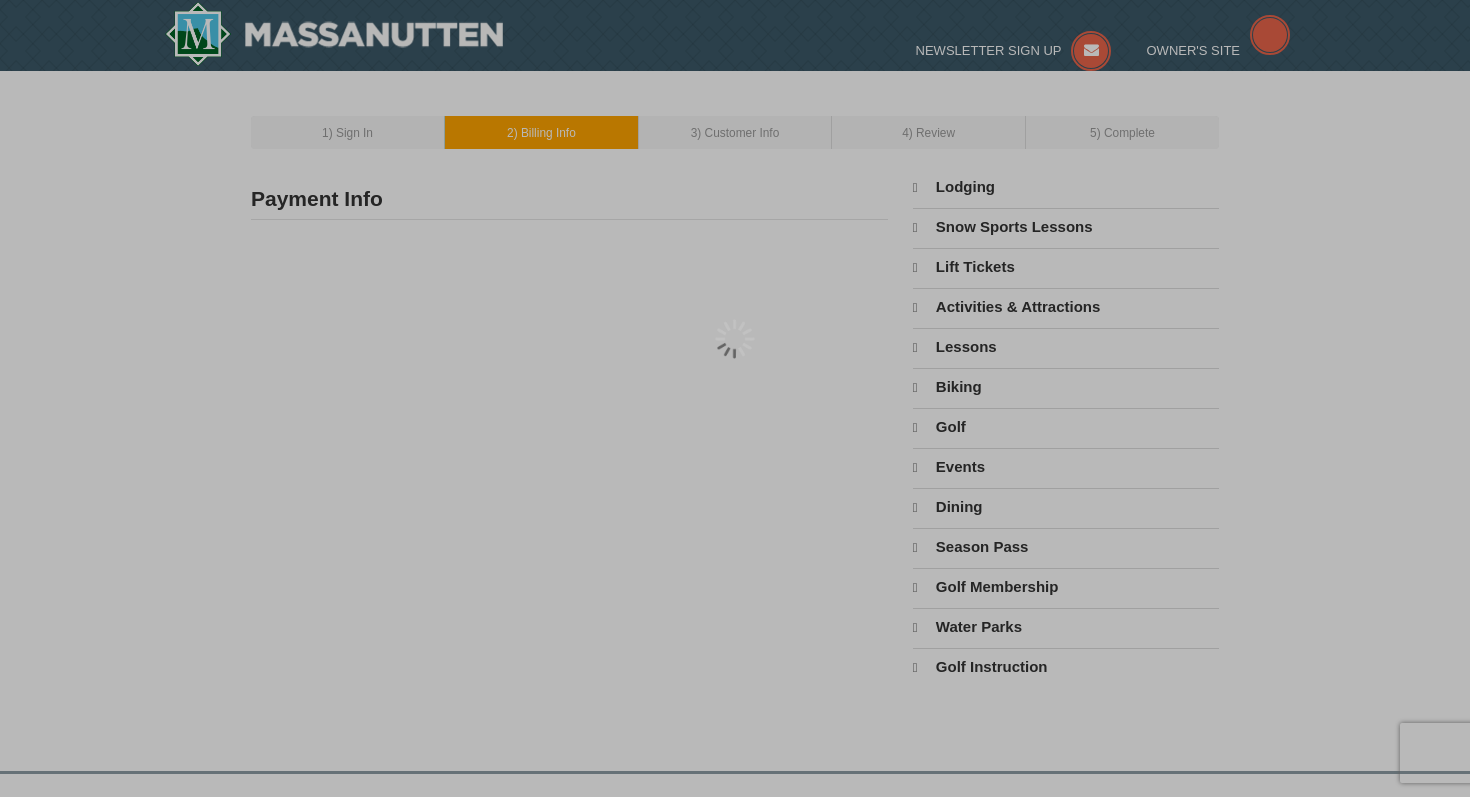 scroll, scrollTop: 0, scrollLeft: 0, axis: both 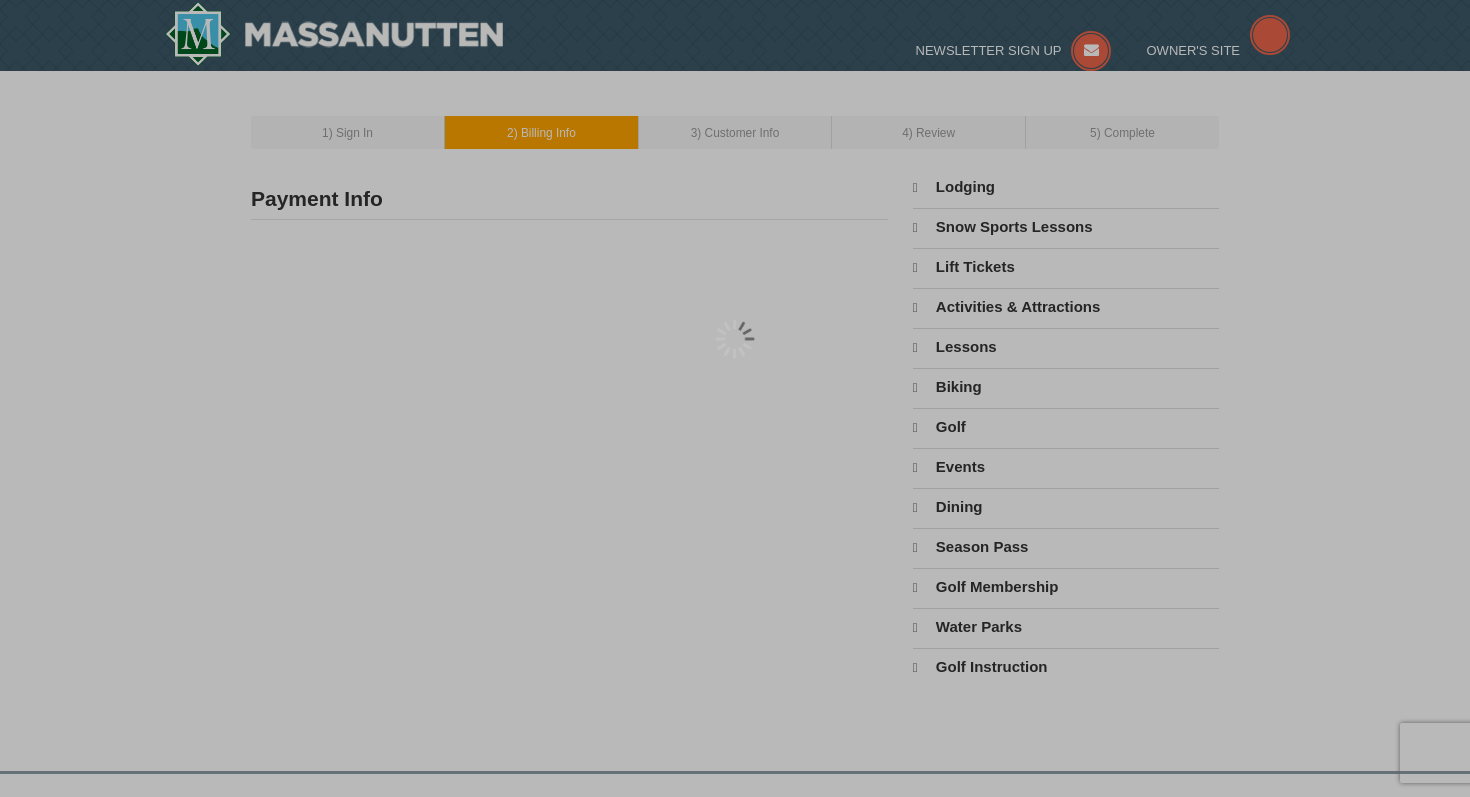 select on "8" 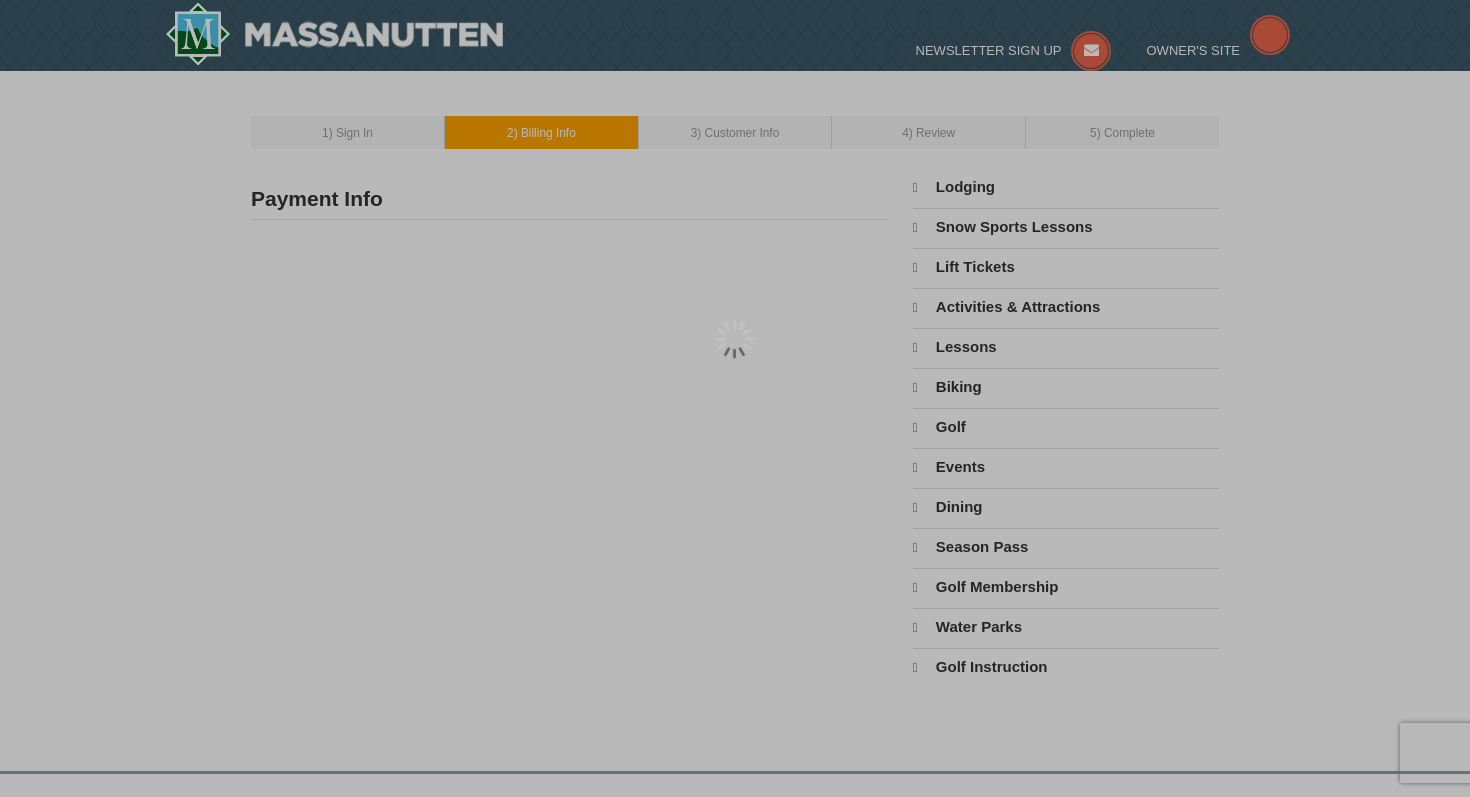 select on "8" 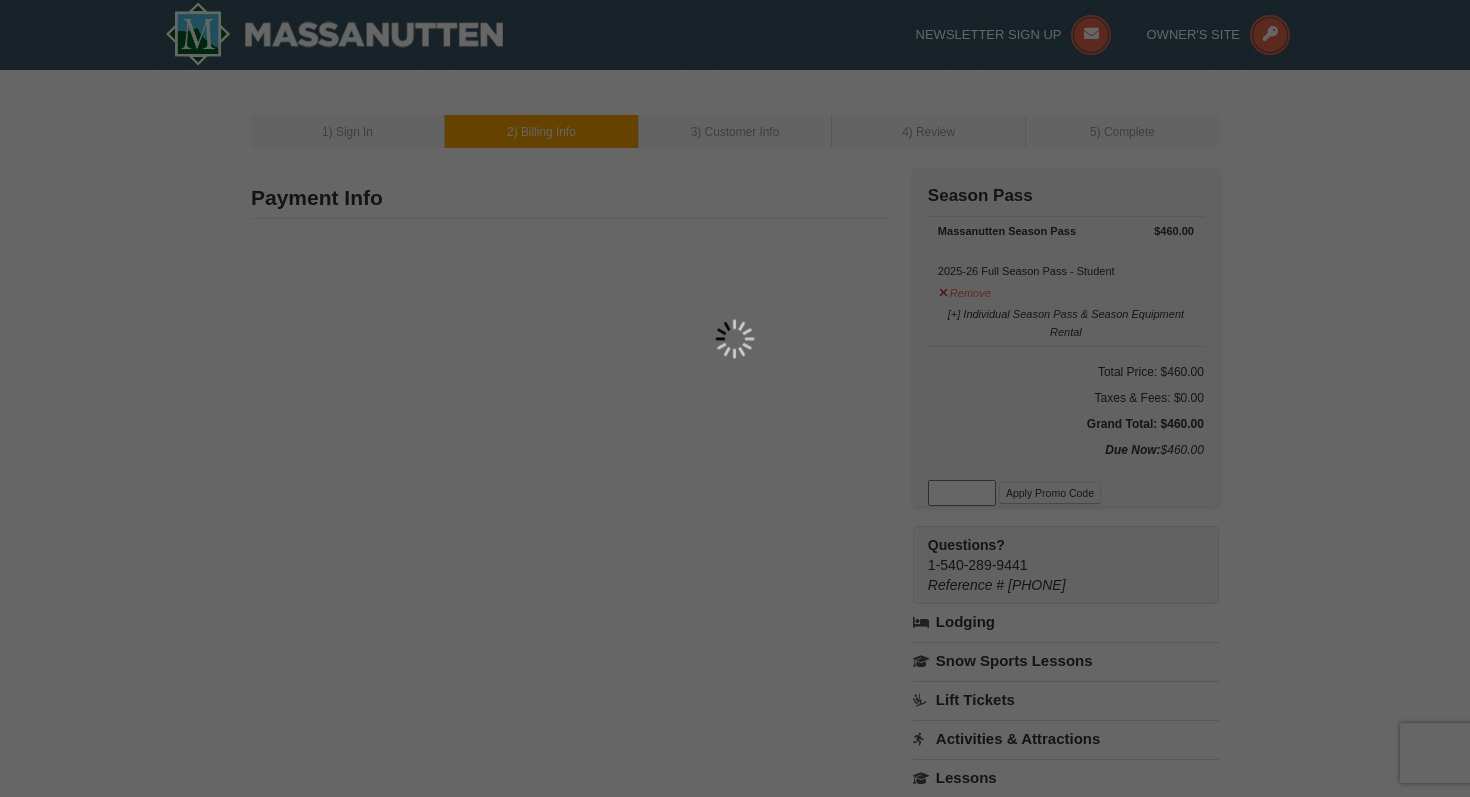 type on "8047 Vista Forest Drive" 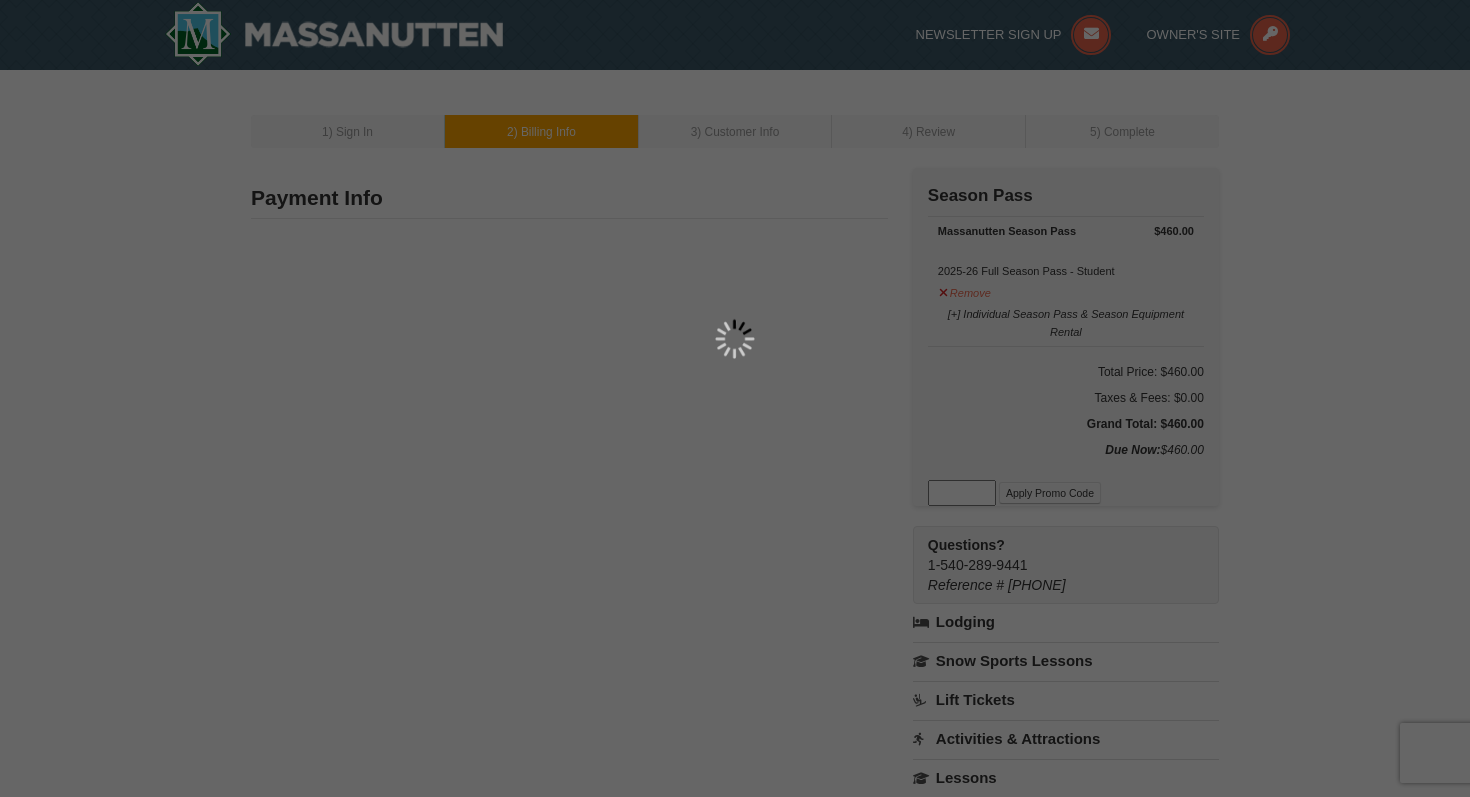 type on "Roanoke" 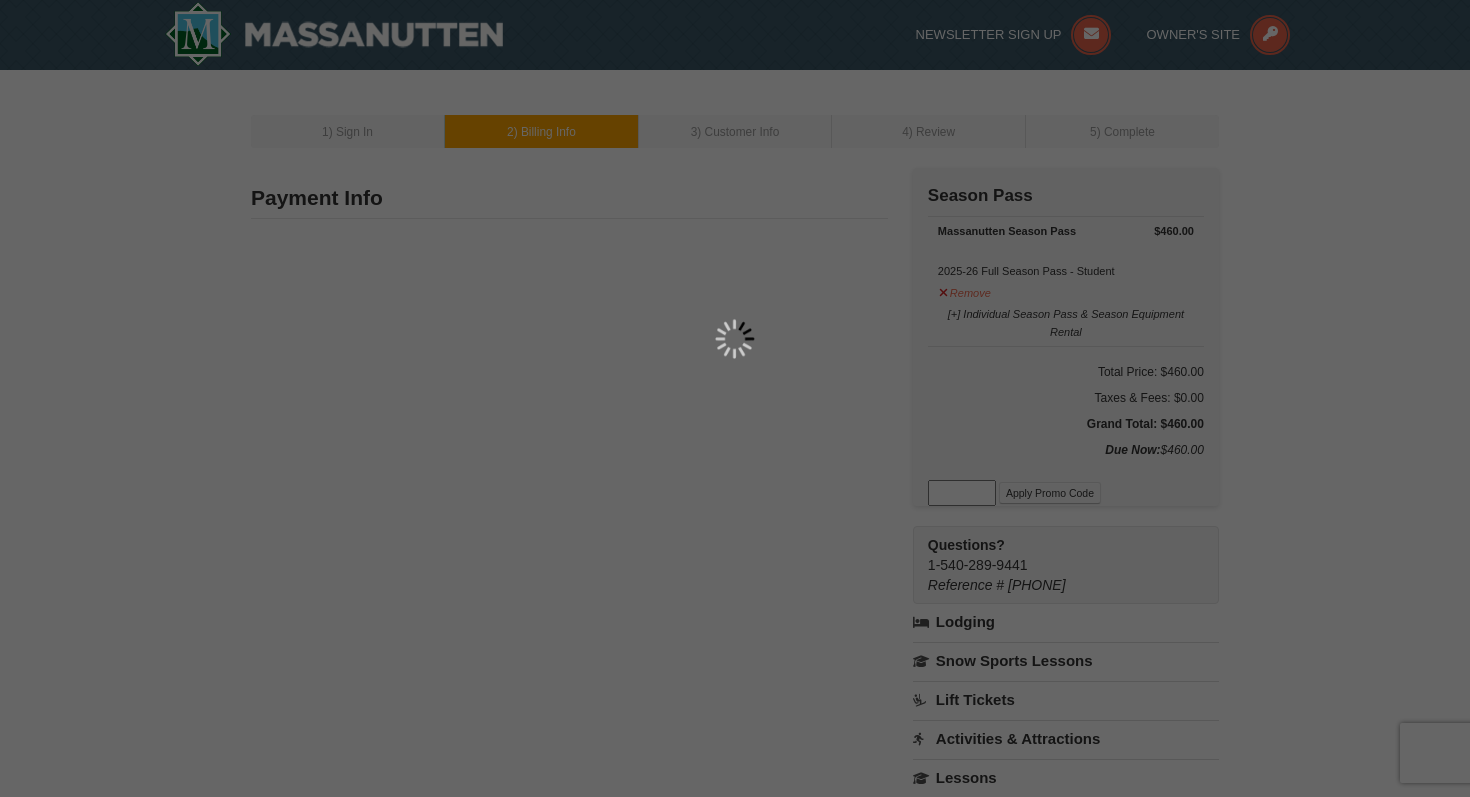 type on "24018" 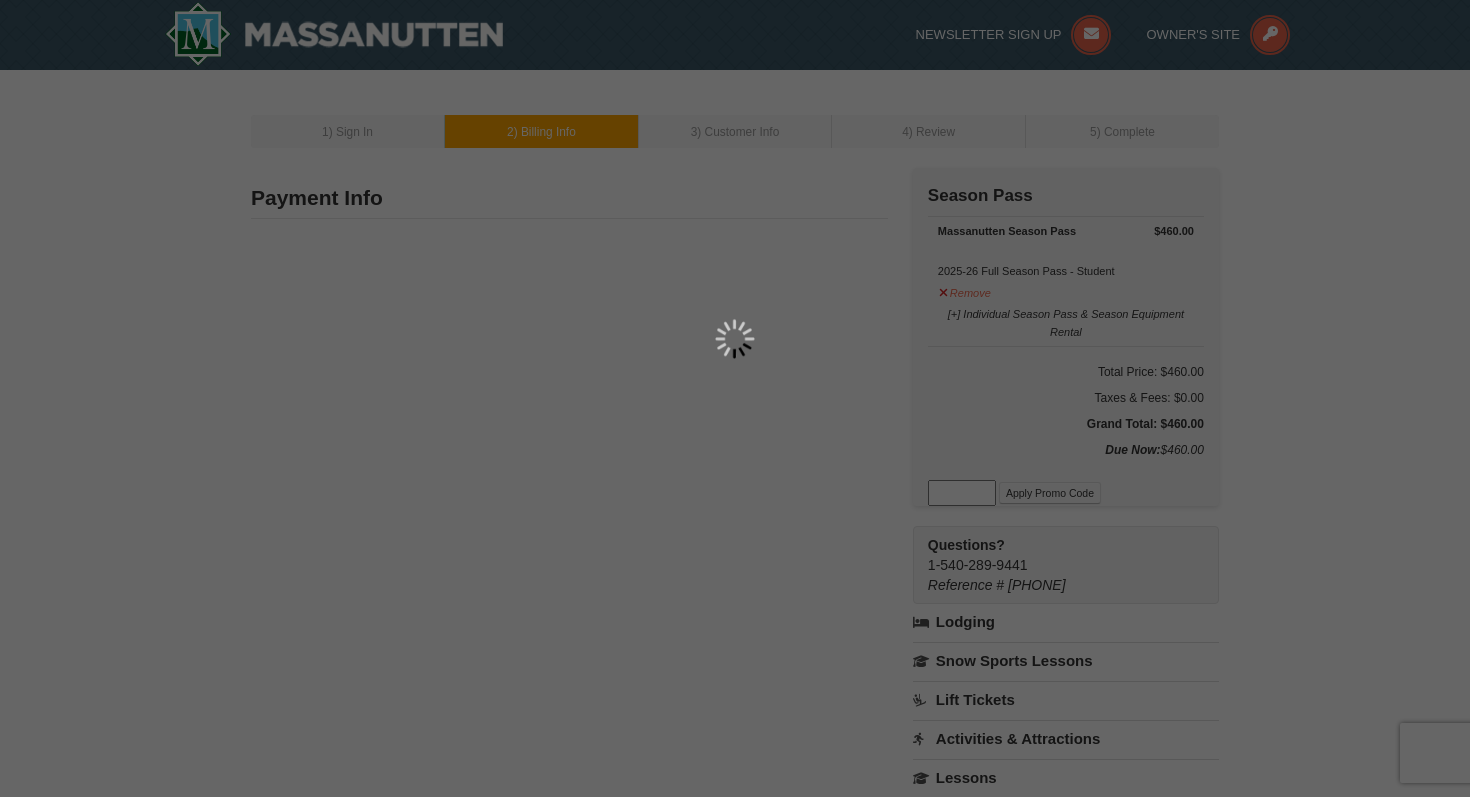 type on "731" 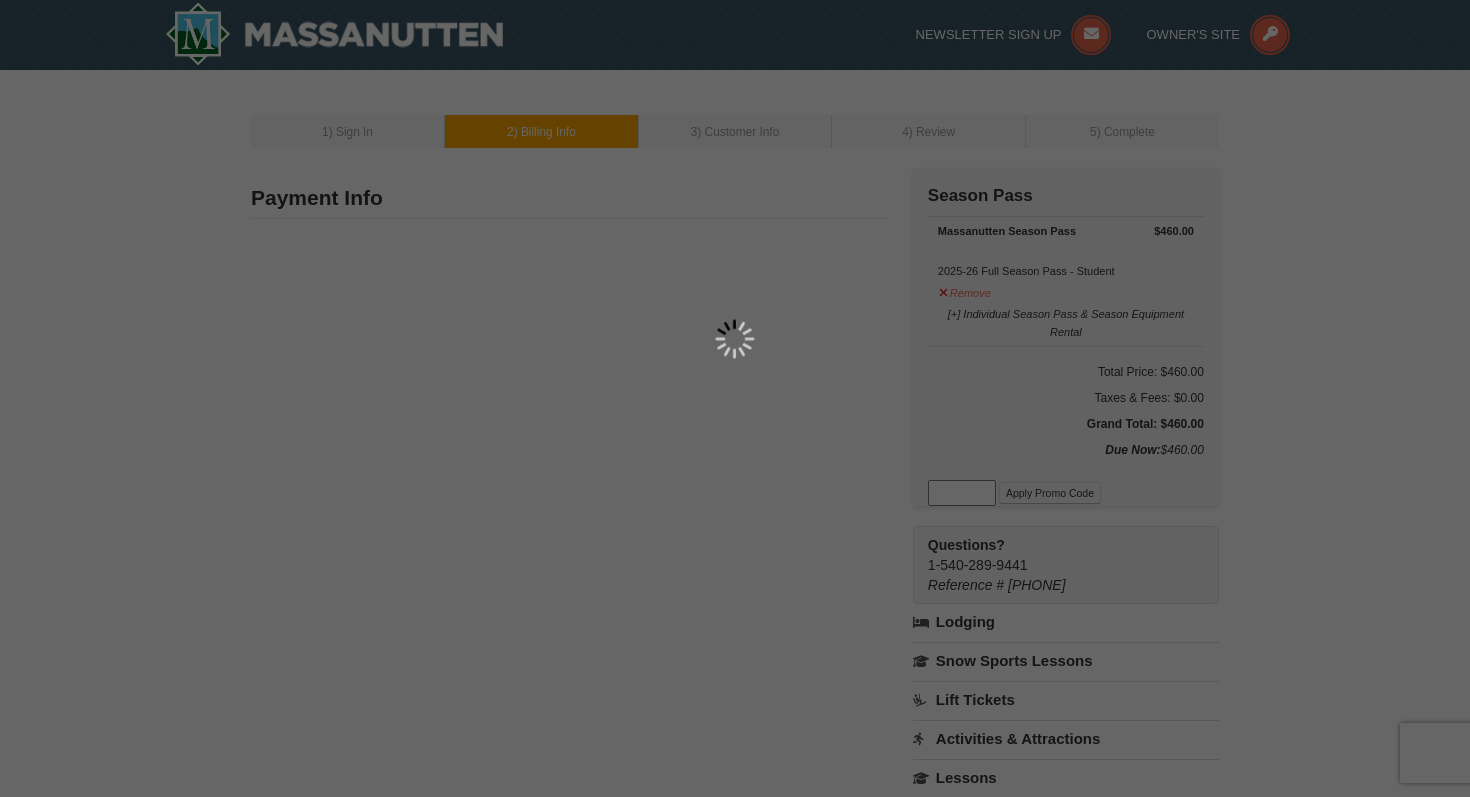 type on "8514" 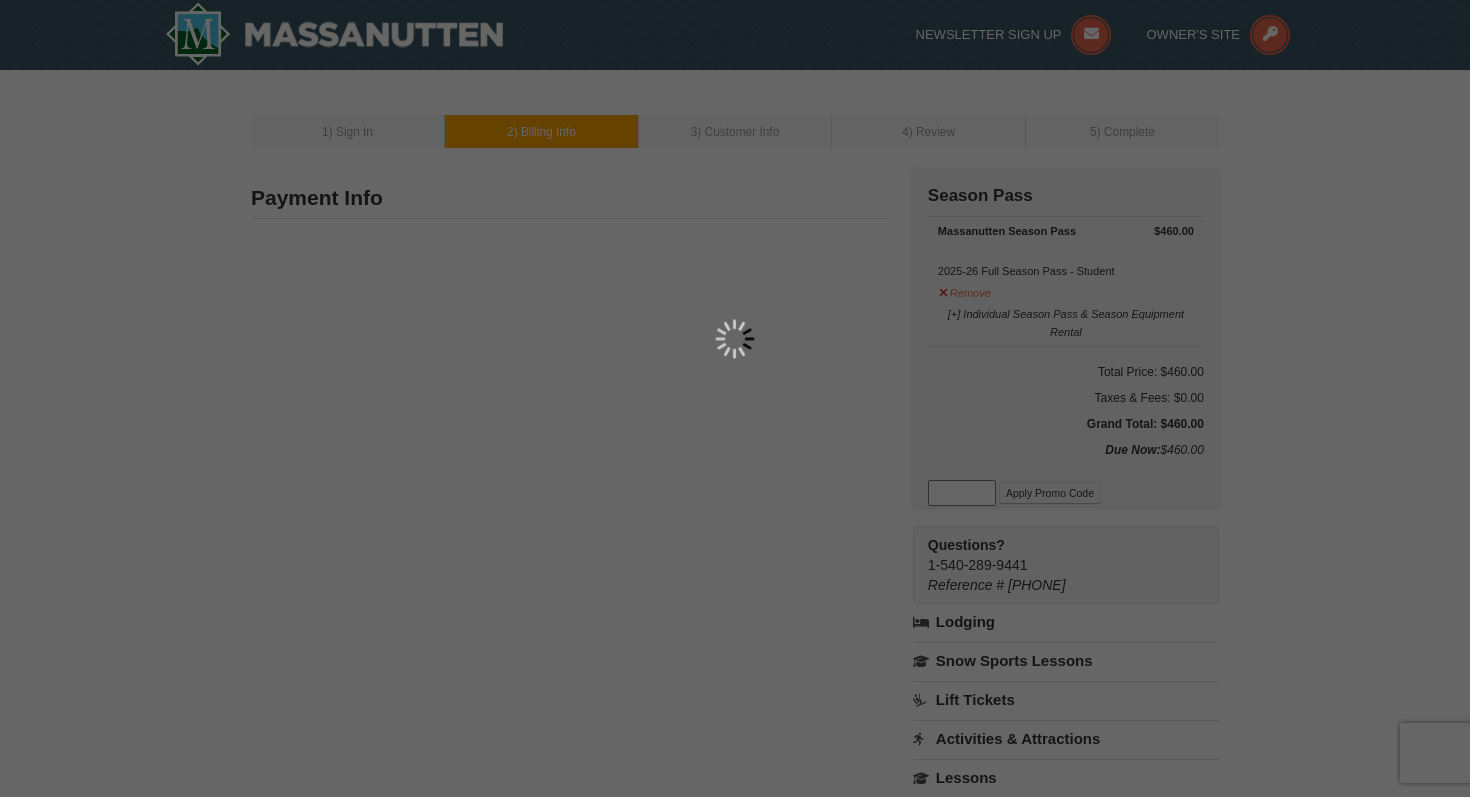 type on "razonthemove@yahoo.com" 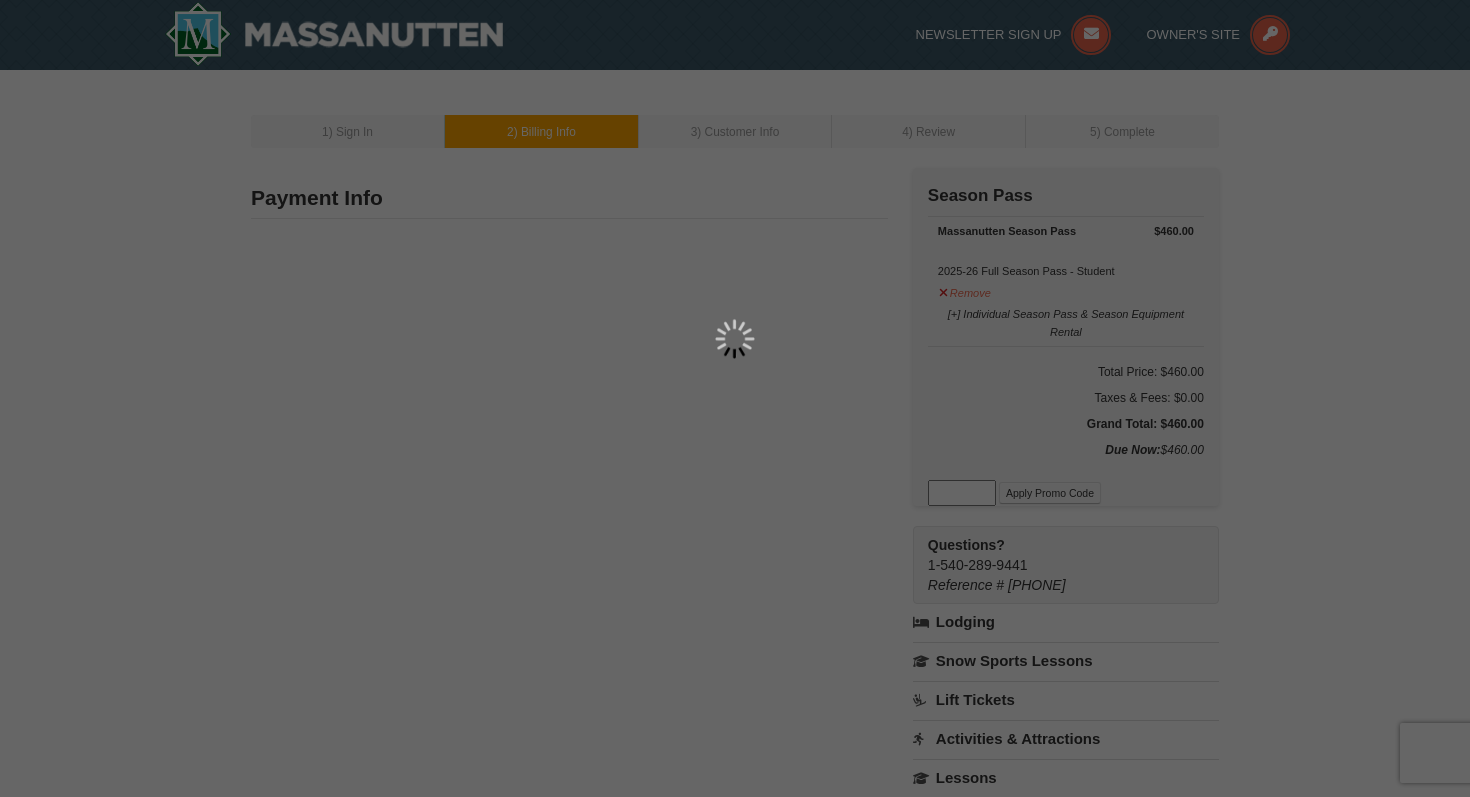 select on "VA" 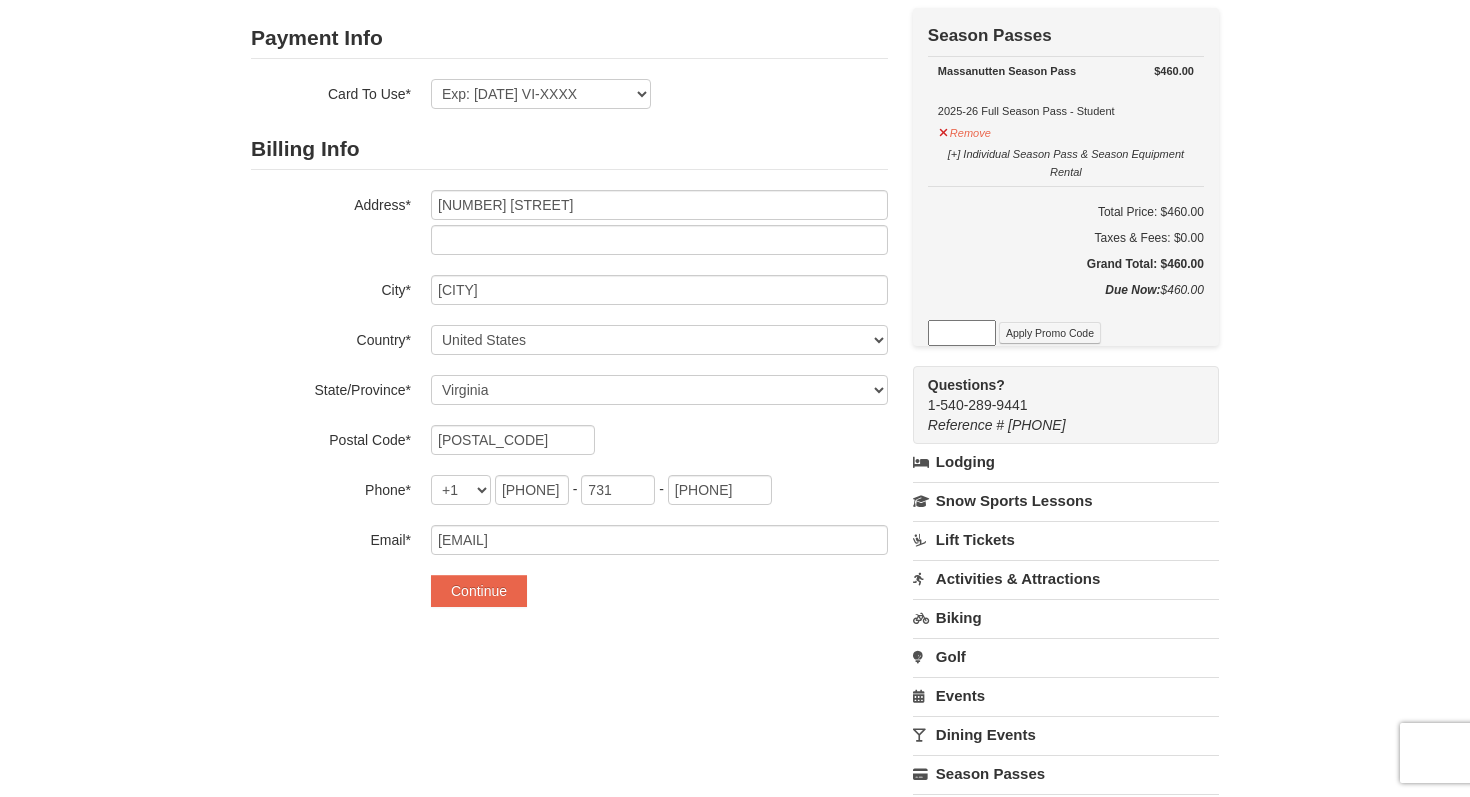 scroll, scrollTop: 161, scrollLeft: 0, axis: vertical 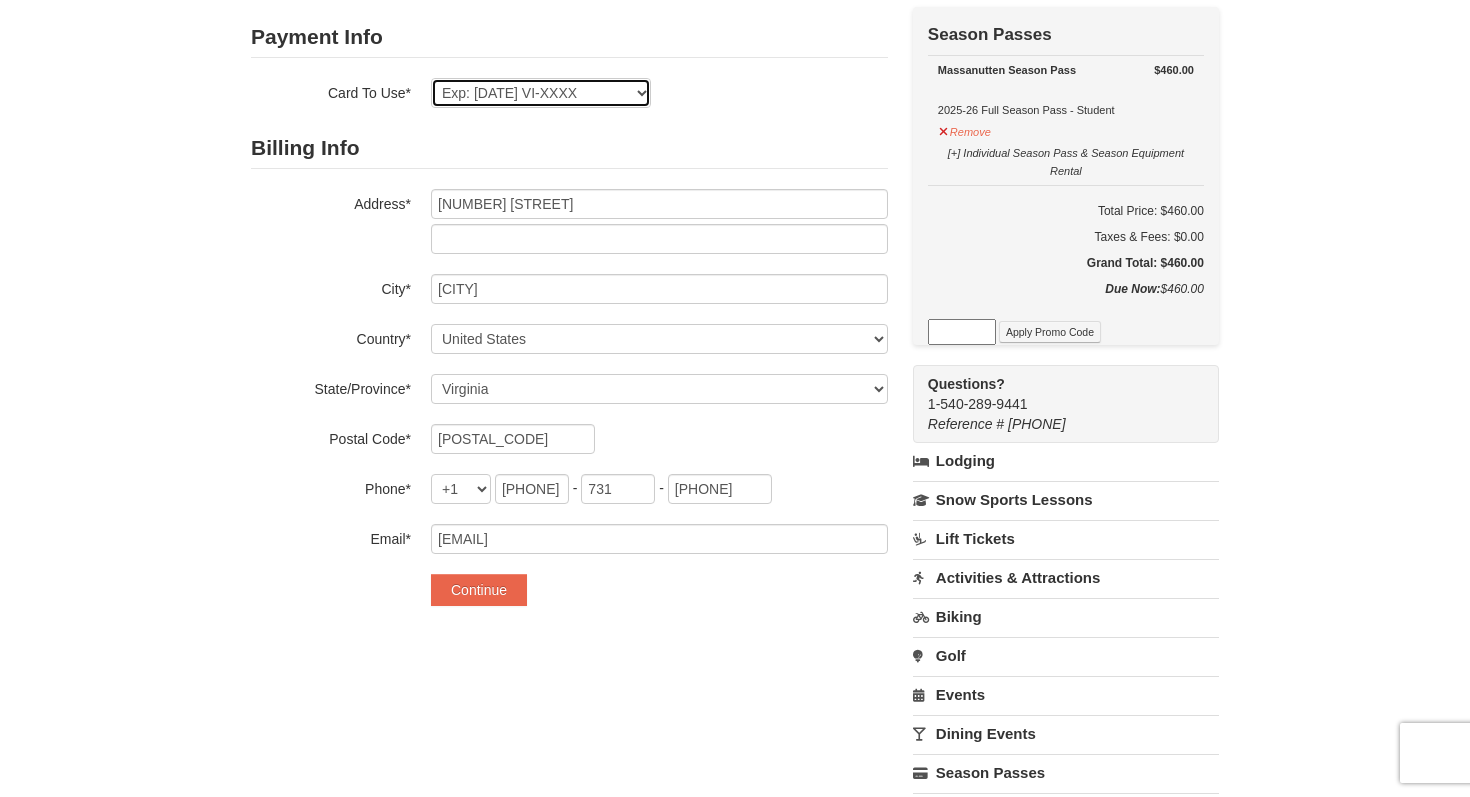 click on "Exp: 05/26      VI-XXXX Exp: 03/27      VI-XXXX Exp: 05/28      VI-XXXX New Card" at bounding box center [541, 93] 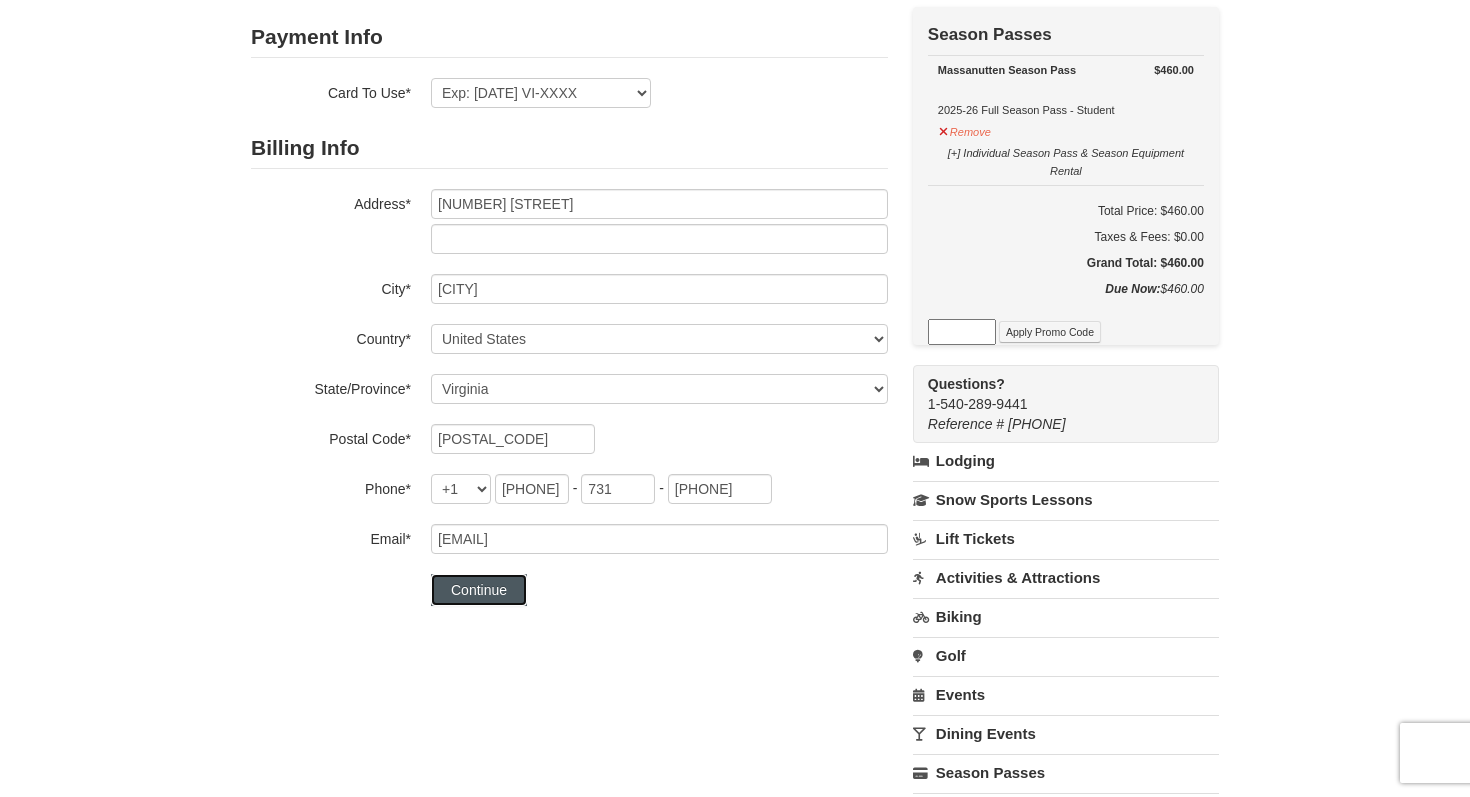 click on "Continue" at bounding box center (479, 590) 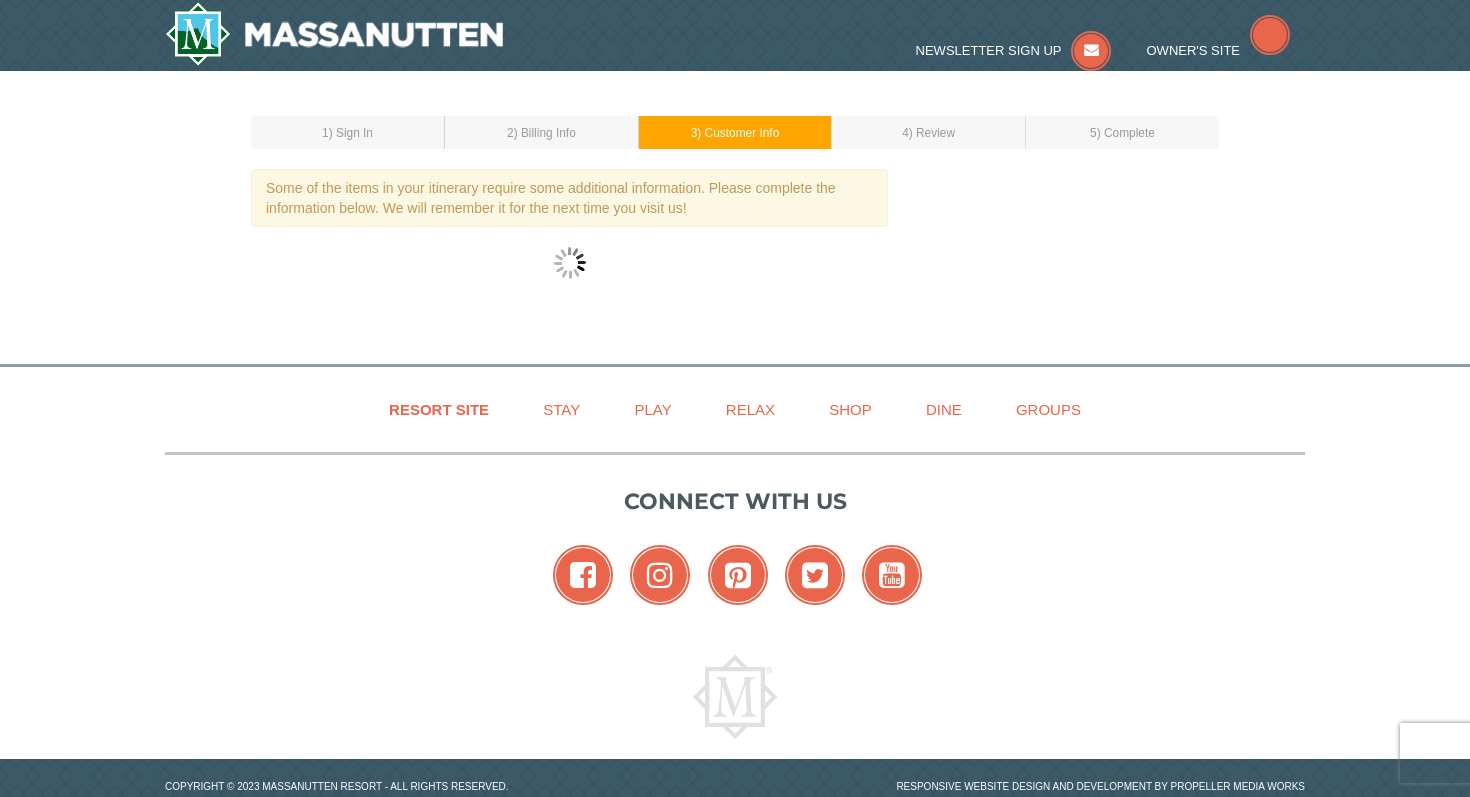 scroll, scrollTop: 0, scrollLeft: 0, axis: both 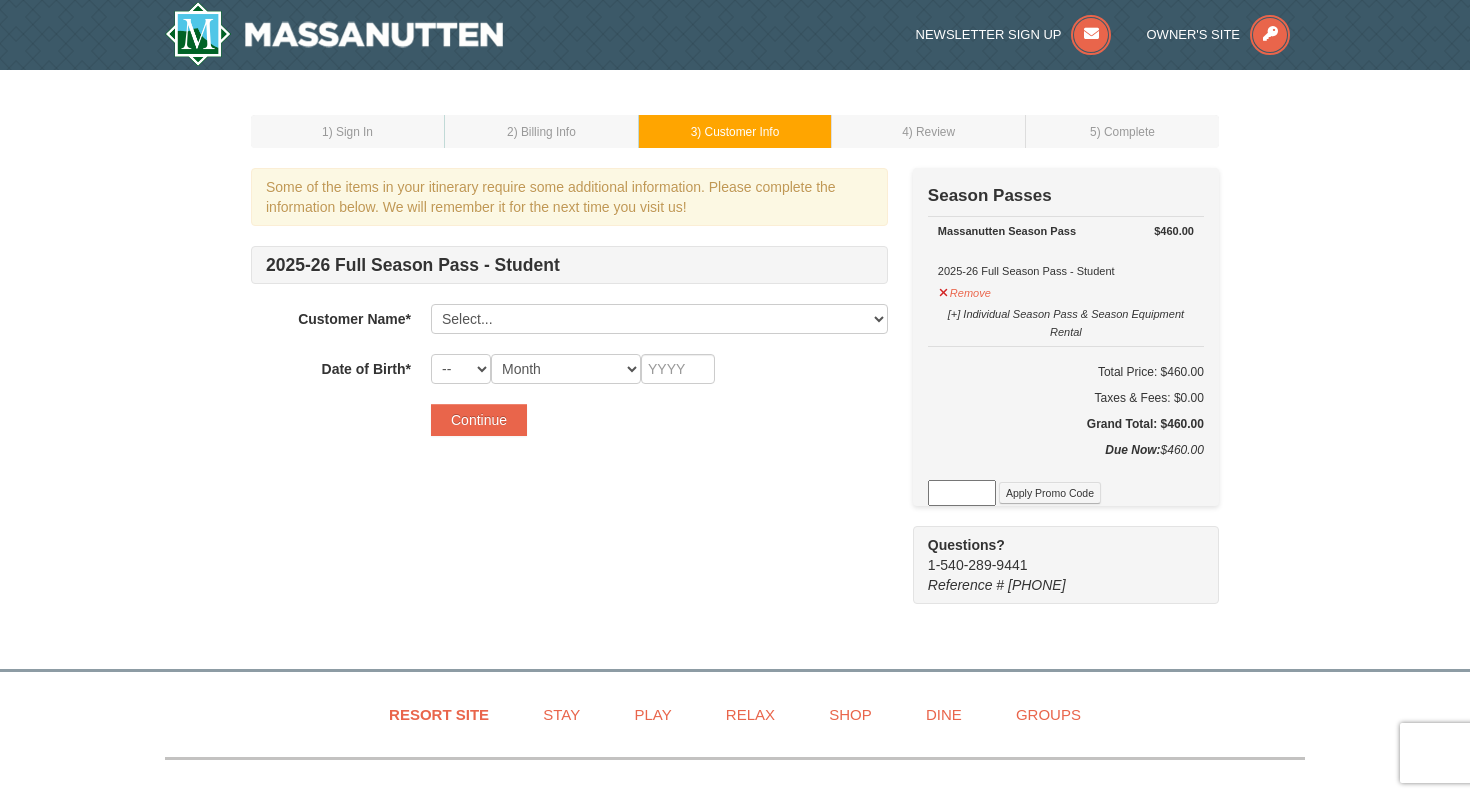 click on "Some of the items in your itinerary require some additional information. Please complete the information below. We will remember it for the next time you visit us!
2025-26 Full Season Pass - Student Customer Name* Select... Kristen Razvillas Mason Razvillas Add New... Save Cancel Date of Birth* -- 01 02 03 04 05 06 07 08 09 10 11 12 13 14 15 16 17 18 19 20 21 22 23 24 25 26 27 28 29 30 31 Month January February March April May June July August September October November December
Continue
Check Out Now
Season Passes" at bounding box center [735, 386] 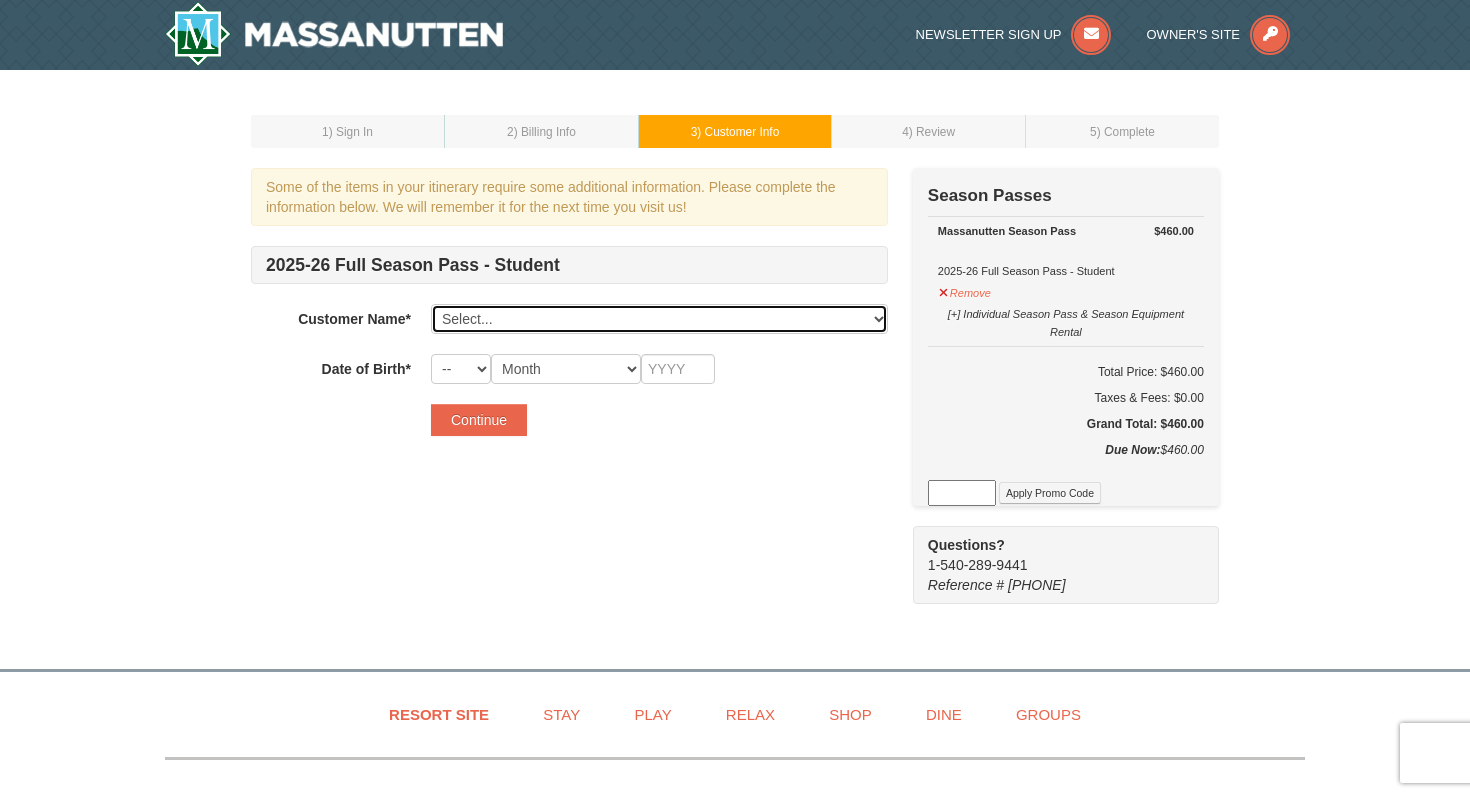 click on "Select... Kristen Razvillas Mason Razvillas Add New..." at bounding box center (659, 319) 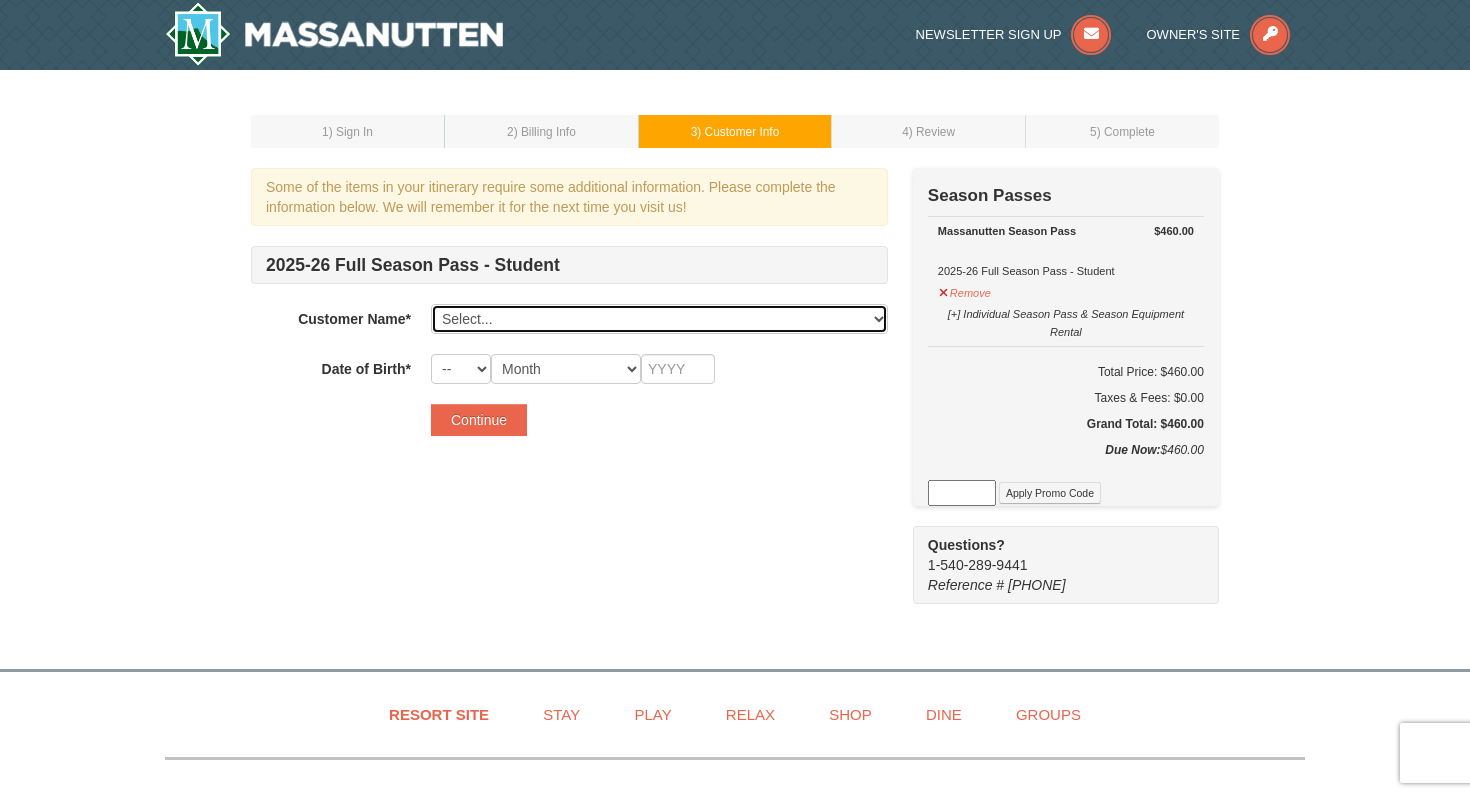 select on "17292989" 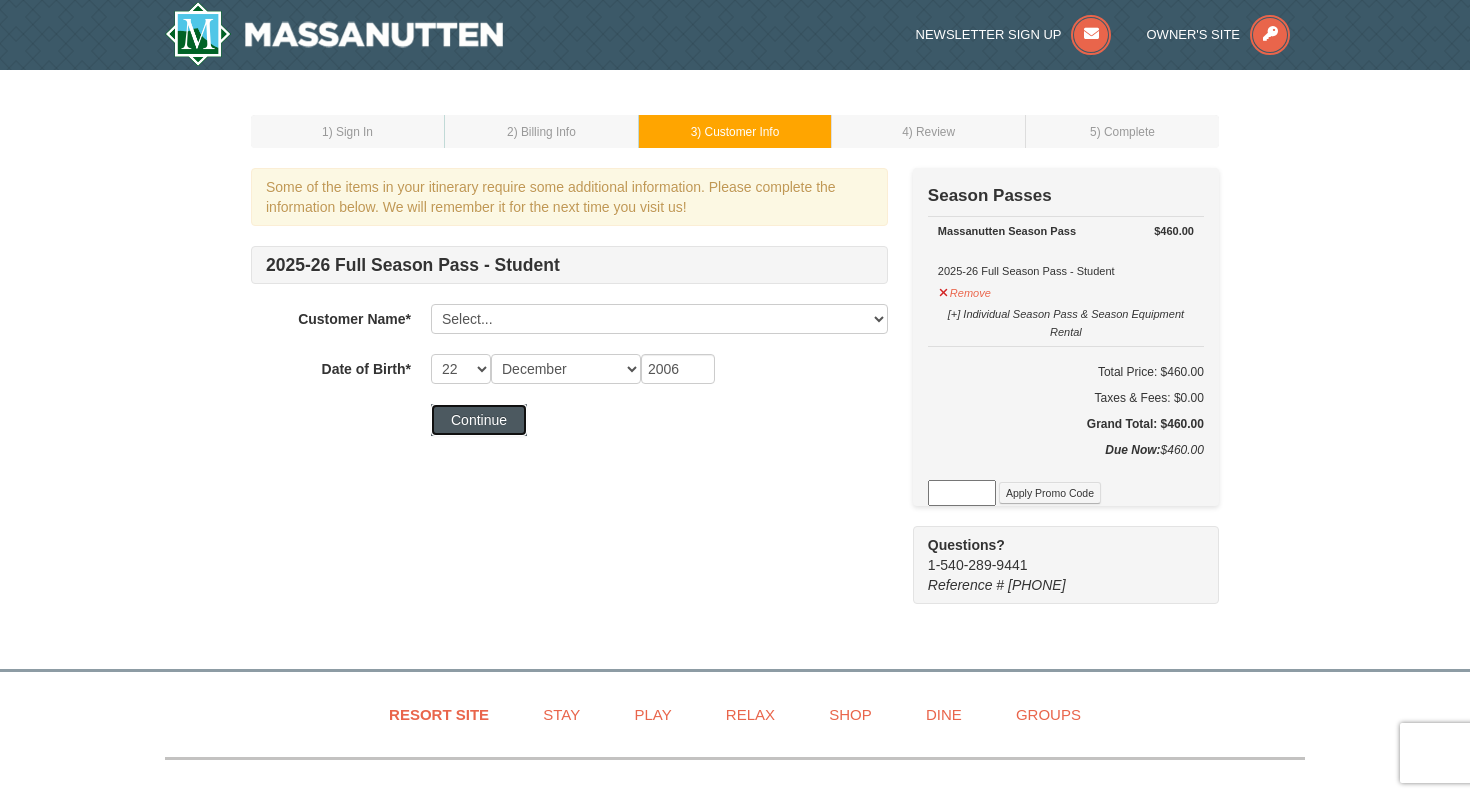 click on "Continue" at bounding box center [479, 420] 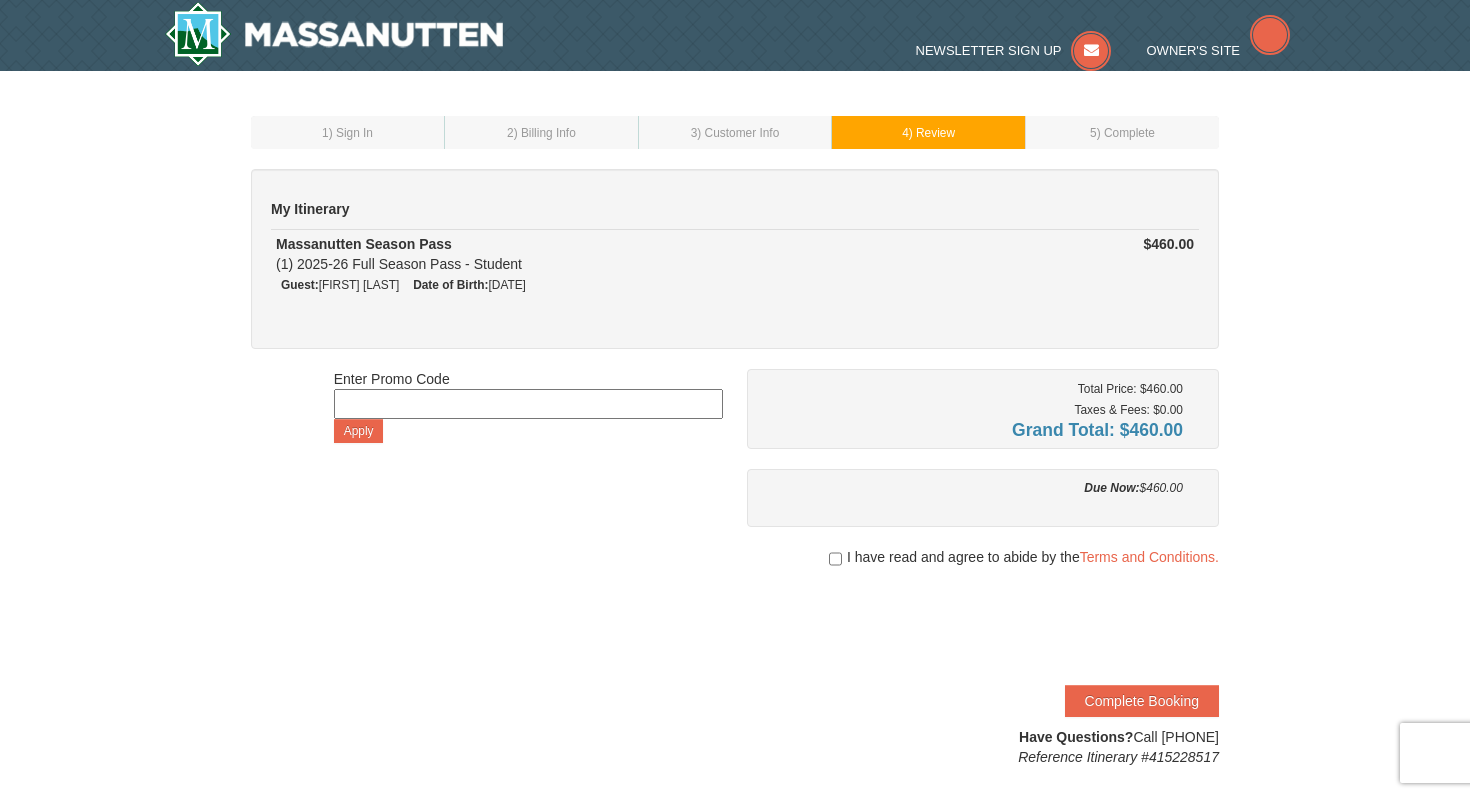 scroll, scrollTop: 0, scrollLeft: 0, axis: both 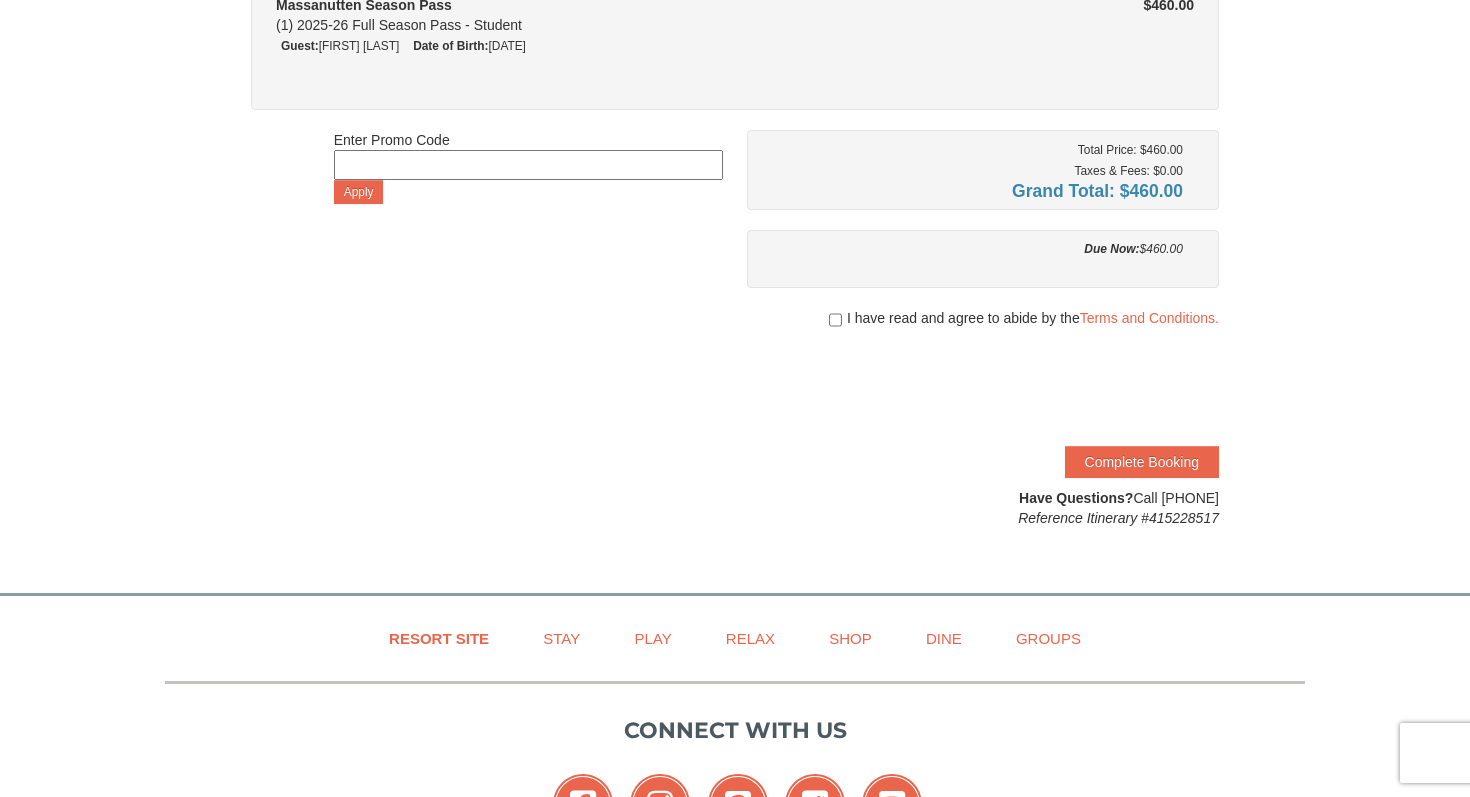 click on "I have read and agree to abide by the  Terms and Conditions." at bounding box center (983, 318) 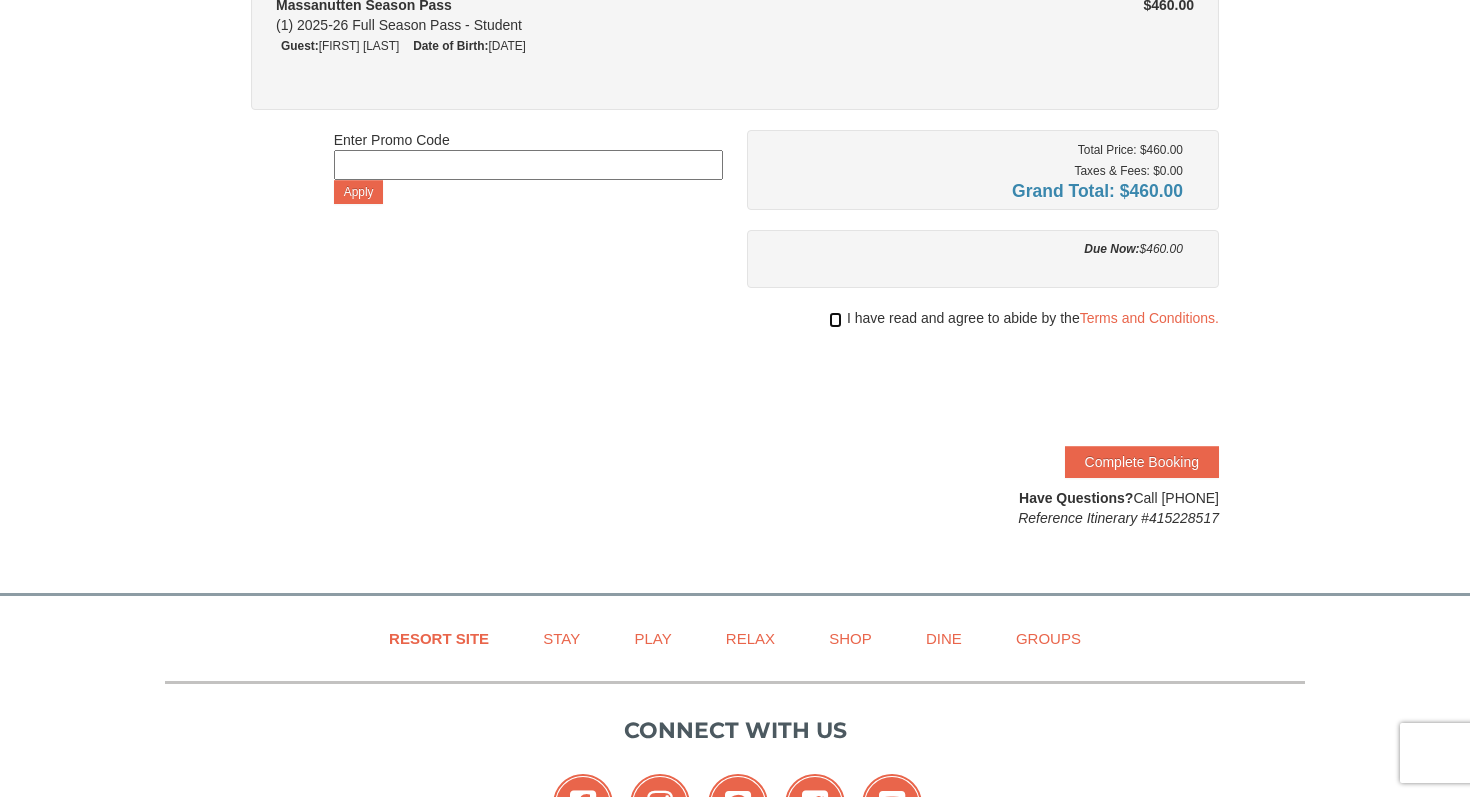 click at bounding box center [835, 320] 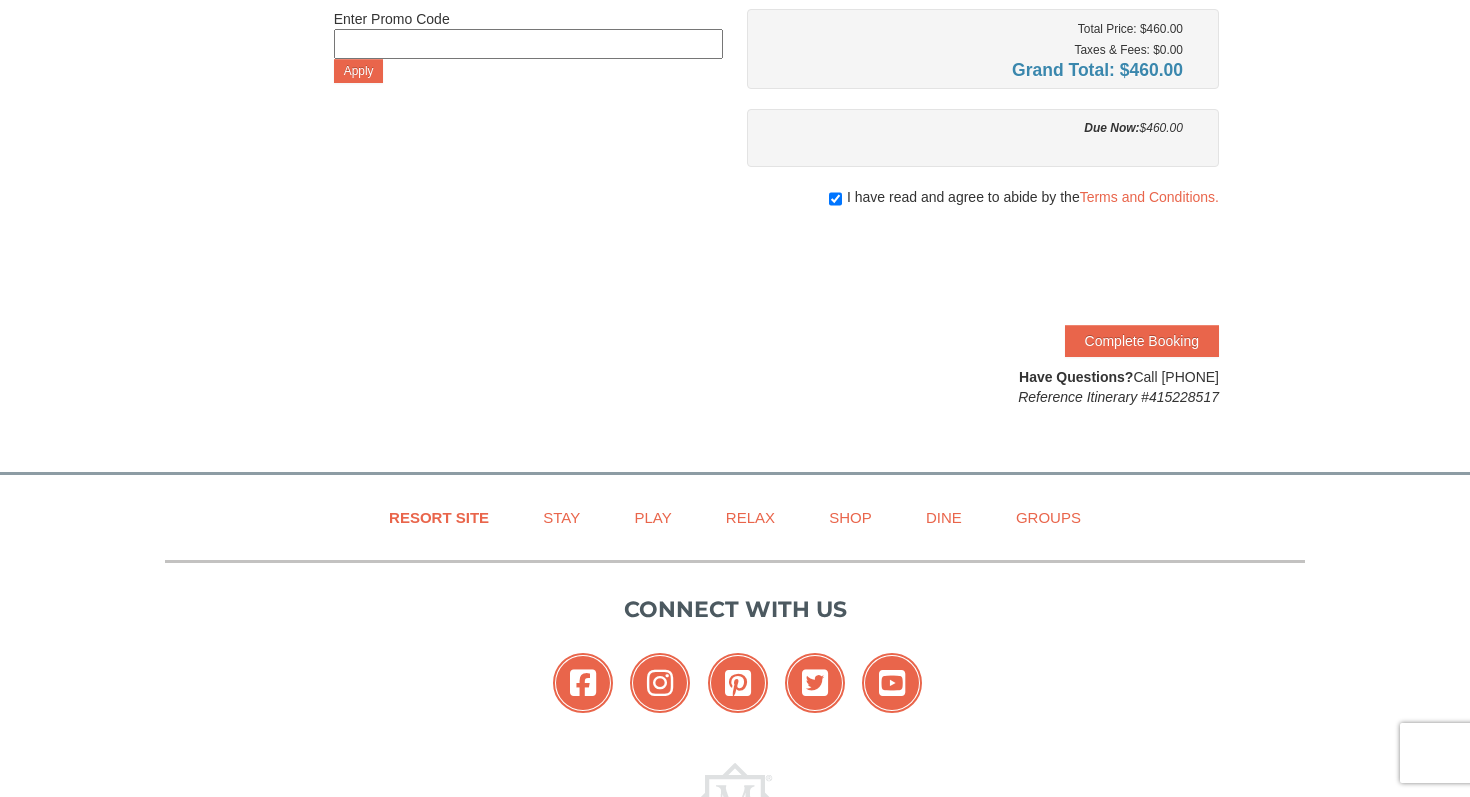 scroll, scrollTop: 366, scrollLeft: 0, axis: vertical 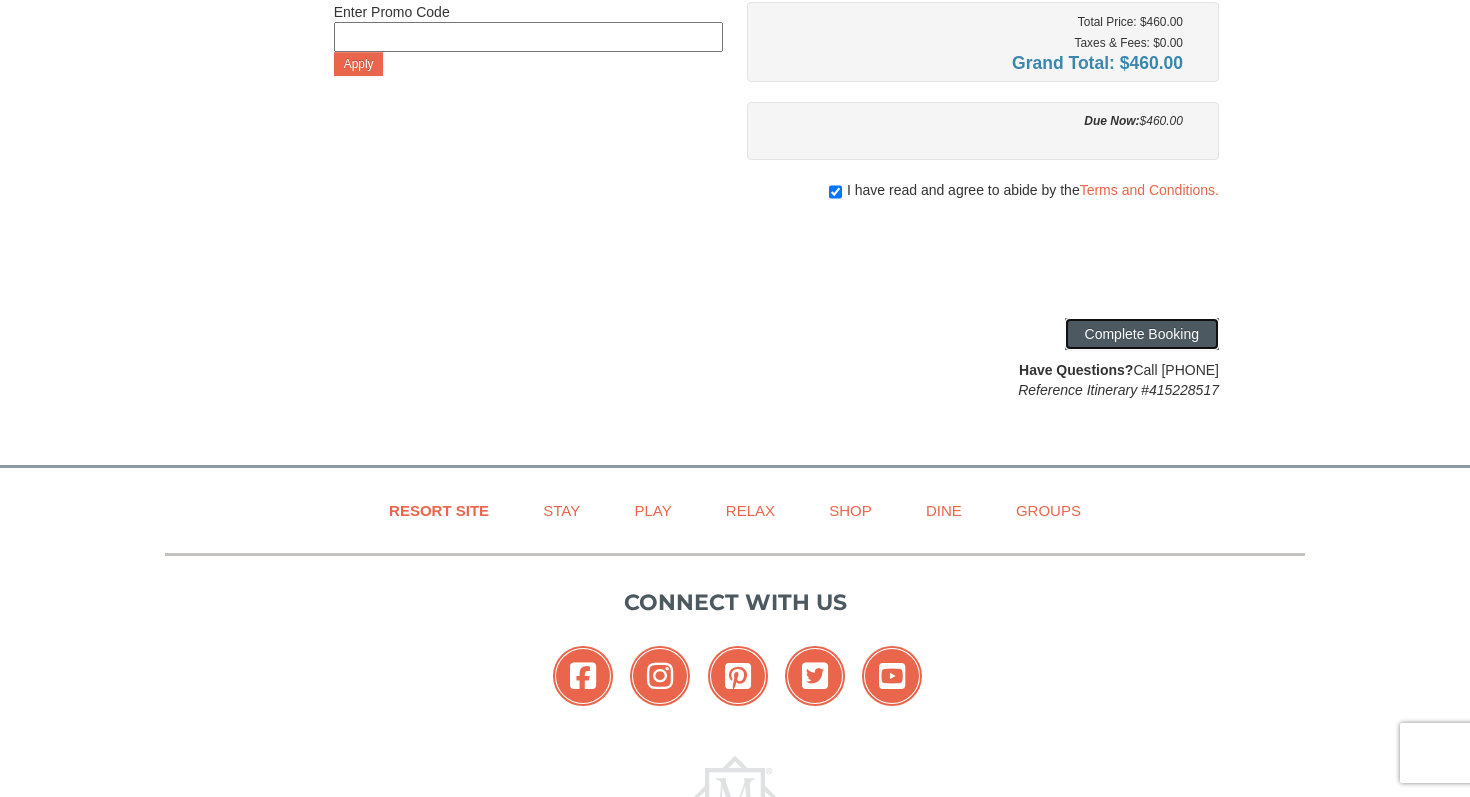 click on "Complete Booking" at bounding box center [1142, 334] 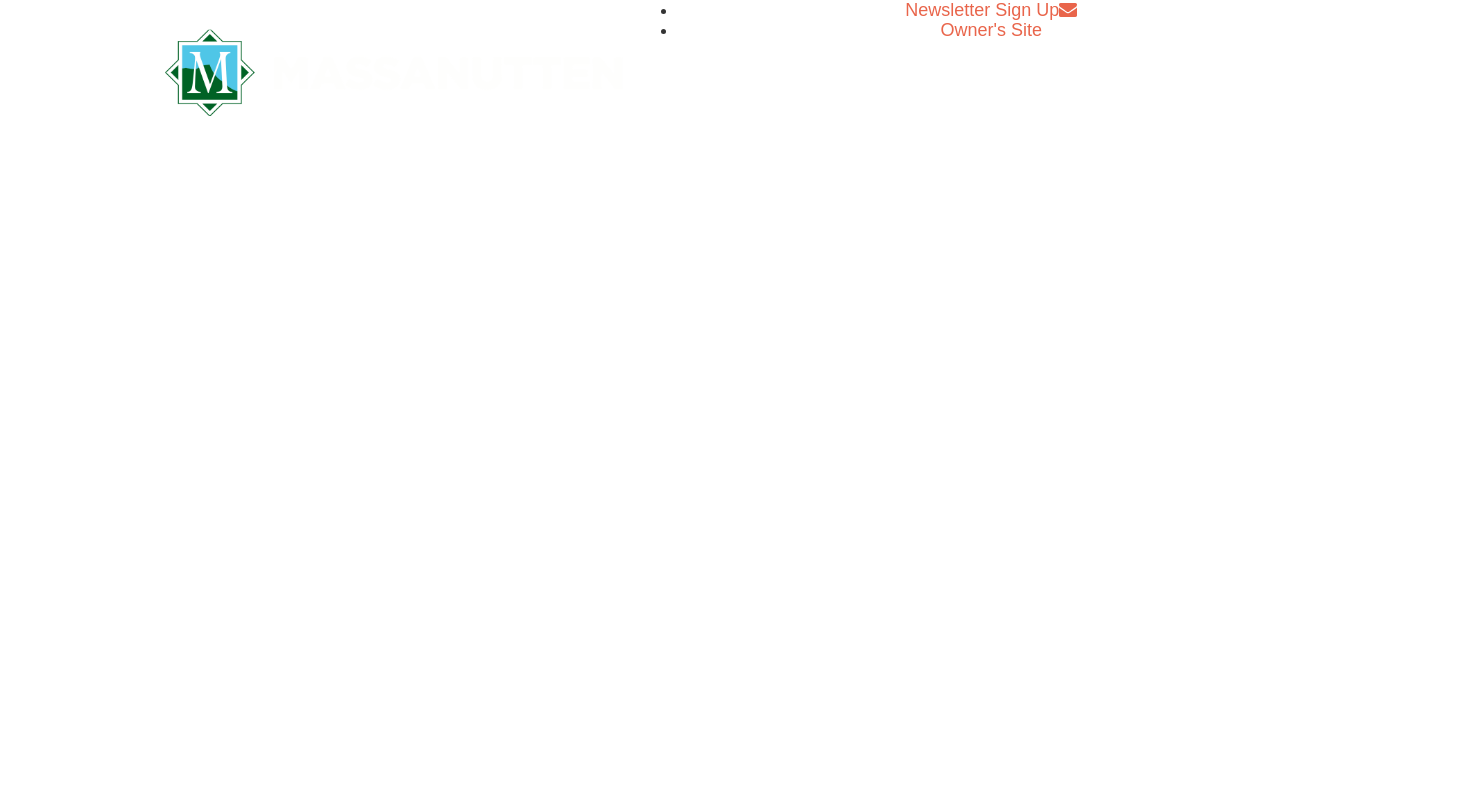 scroll, scrollTop: 0, scrollLeft: 0, axis: both 